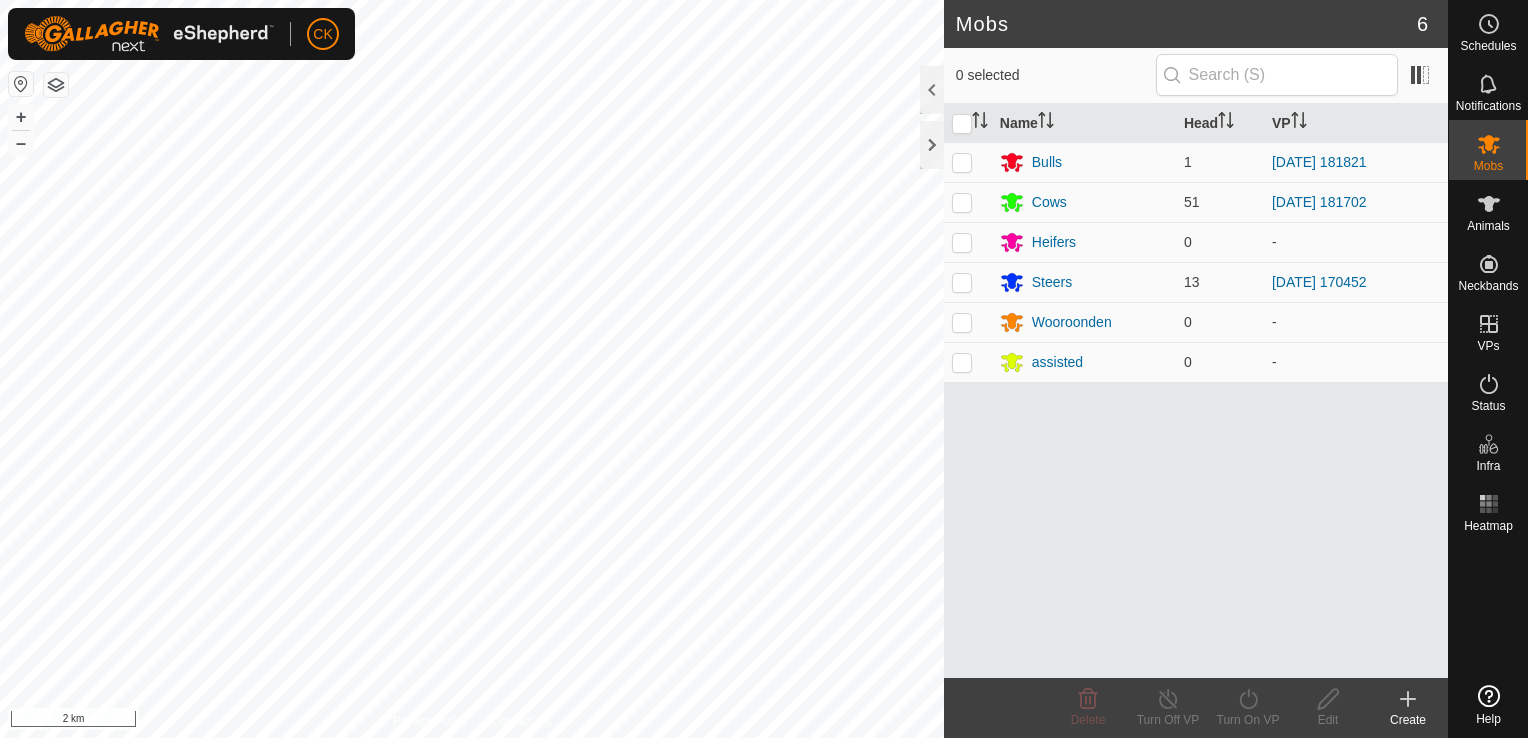 scroll, scrollTop: 0, scrollLeft: 0, axis: both 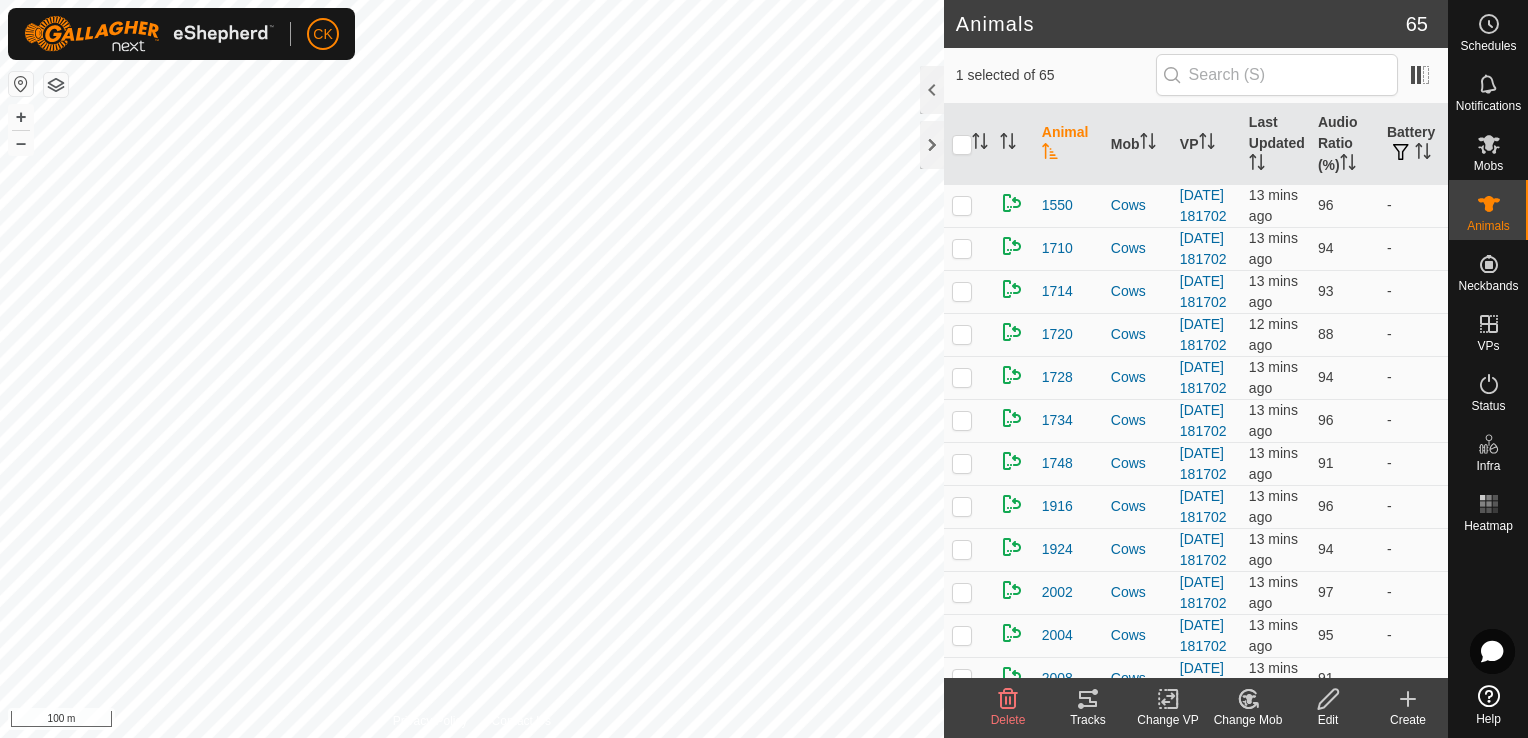 click on "Tracks" 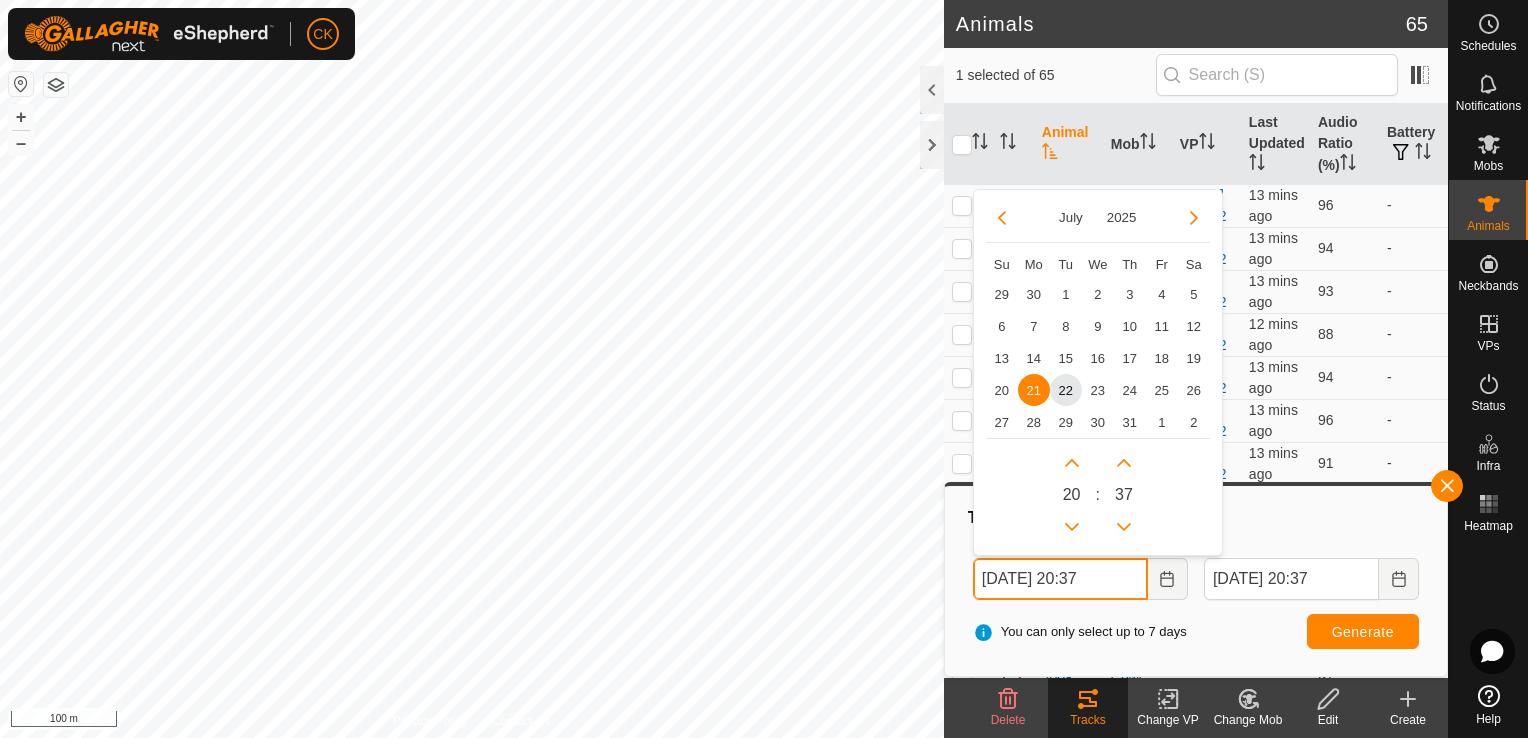 click on "[DATE] 20:37" at bounding box center [1060, 579] 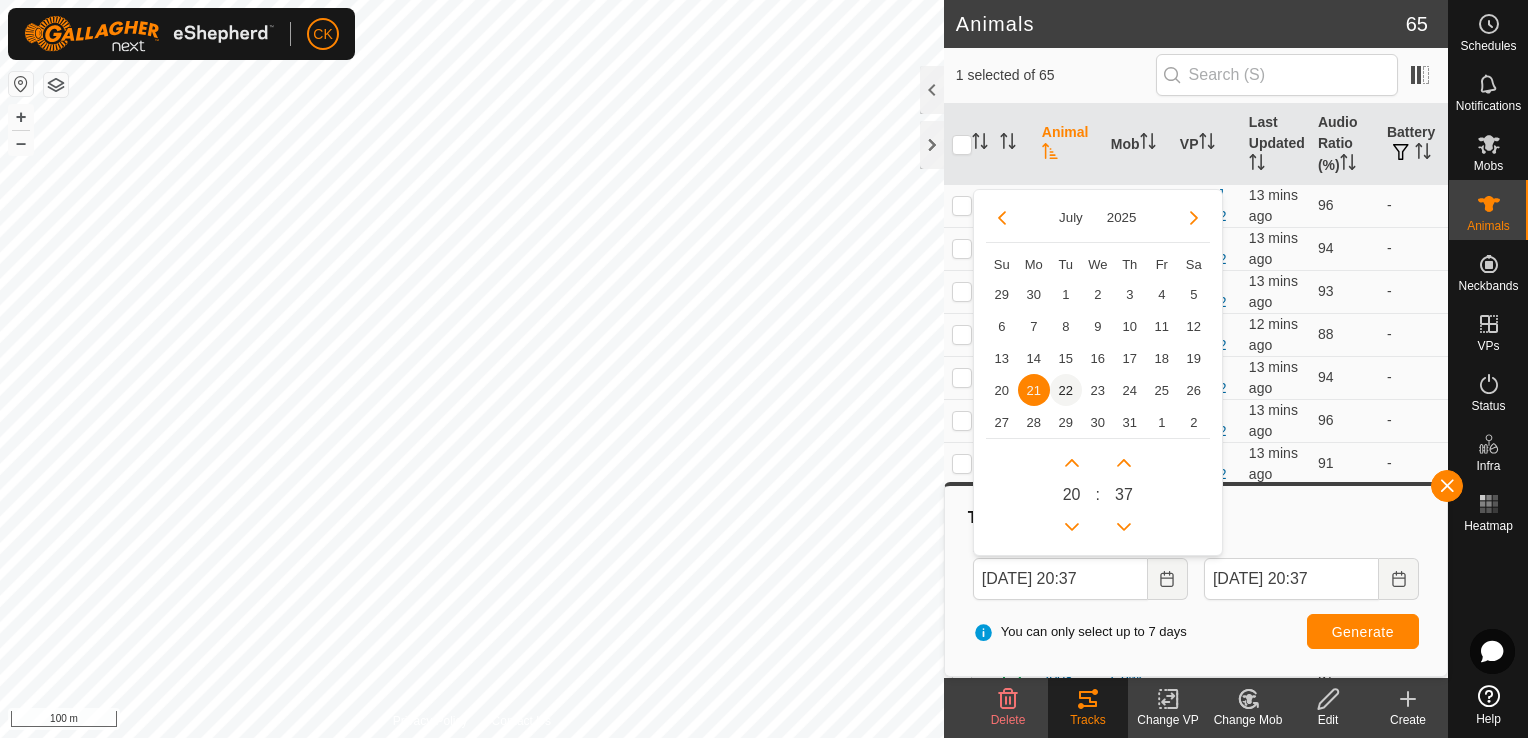click on "22" at bounding box center [1066, 390] 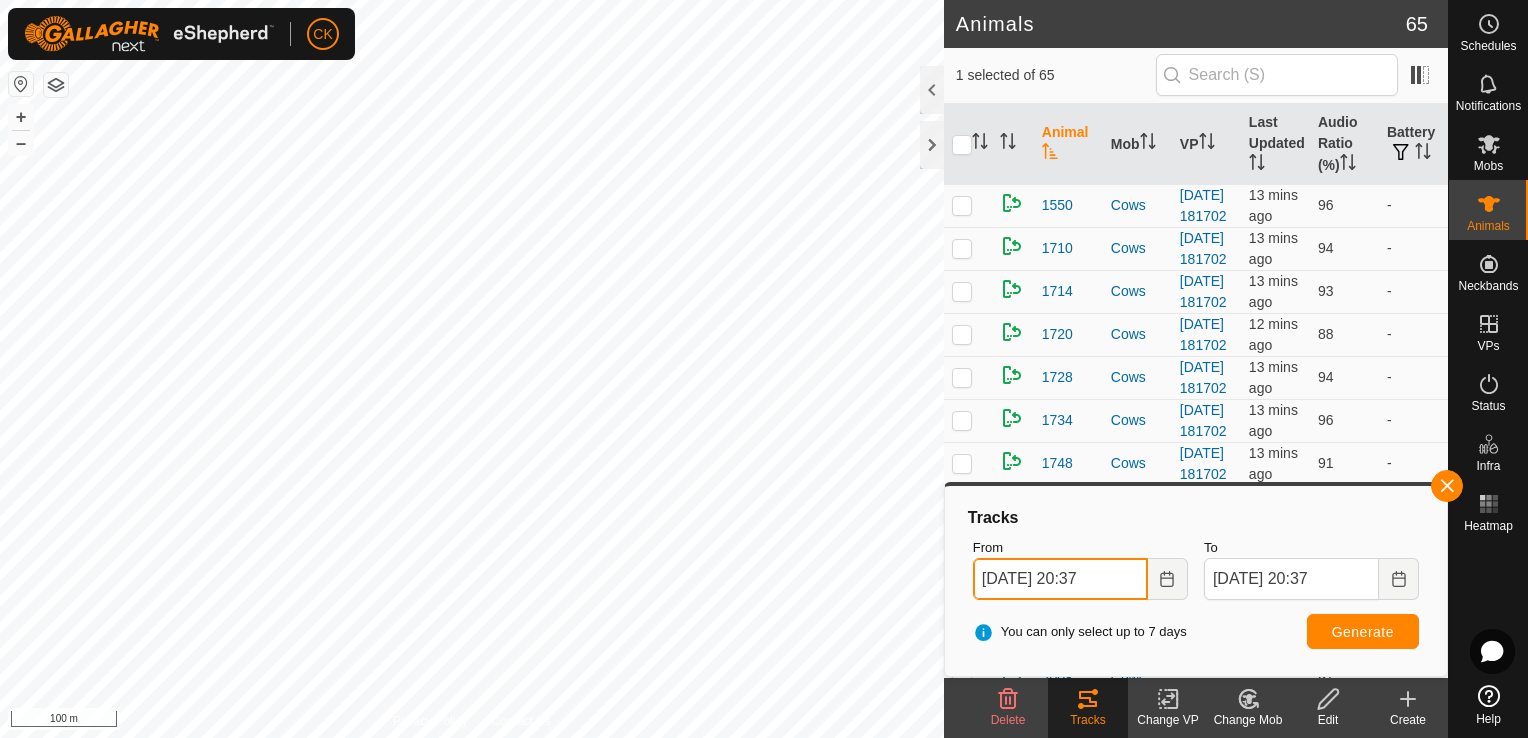click on "[DATE] 20:37" at bounding box center [1060, 579] 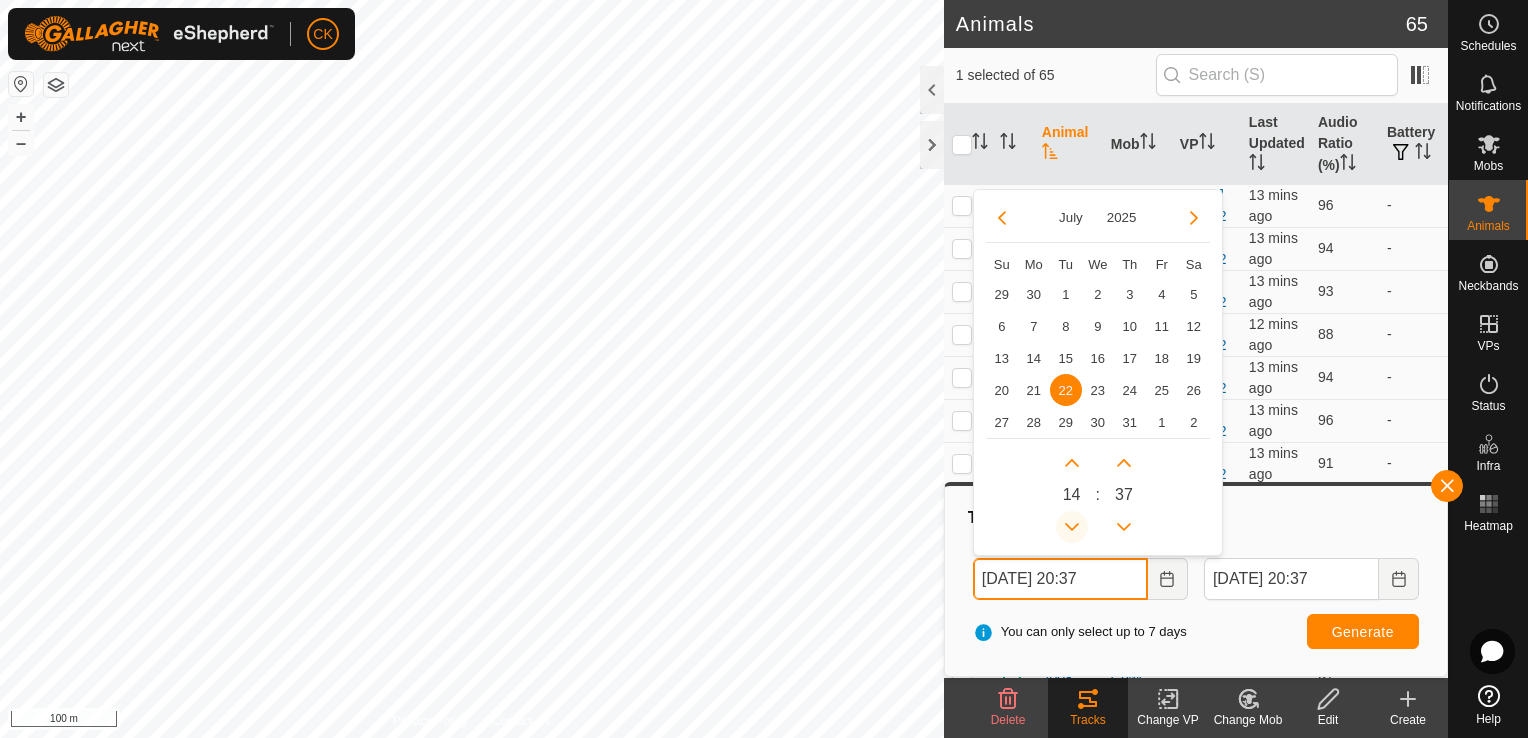 click 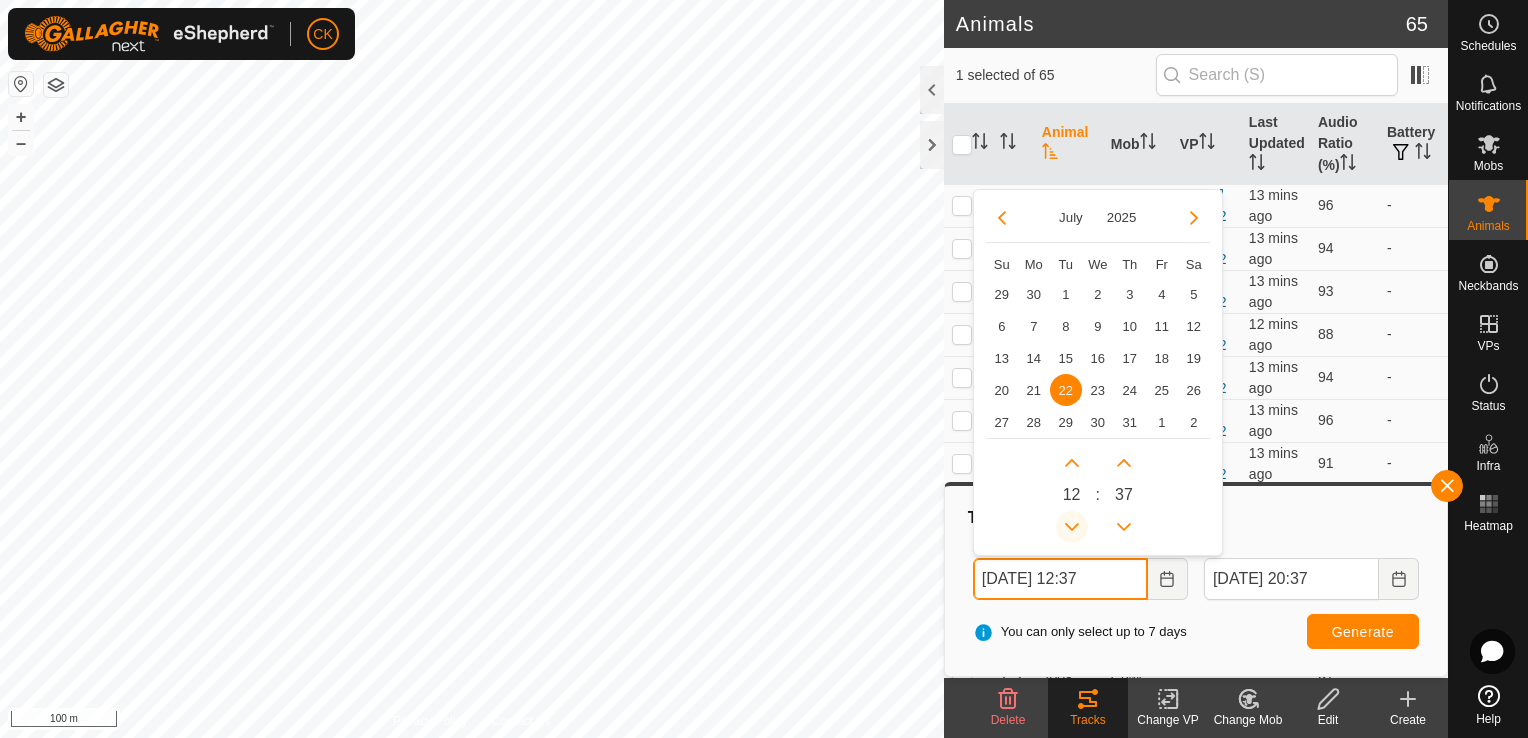 click at bounding box center (1072, 527) 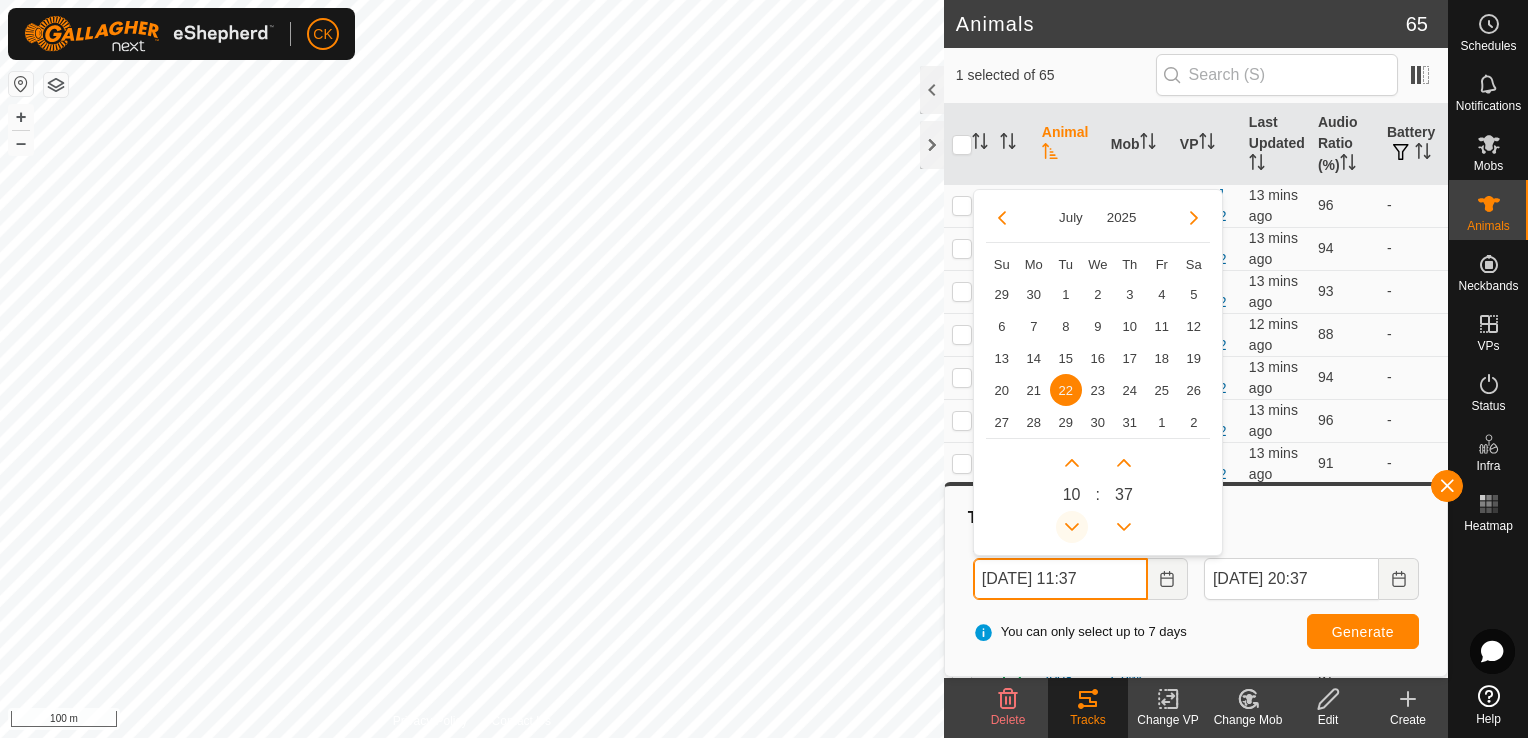 click at bounding box center (1077, 524) 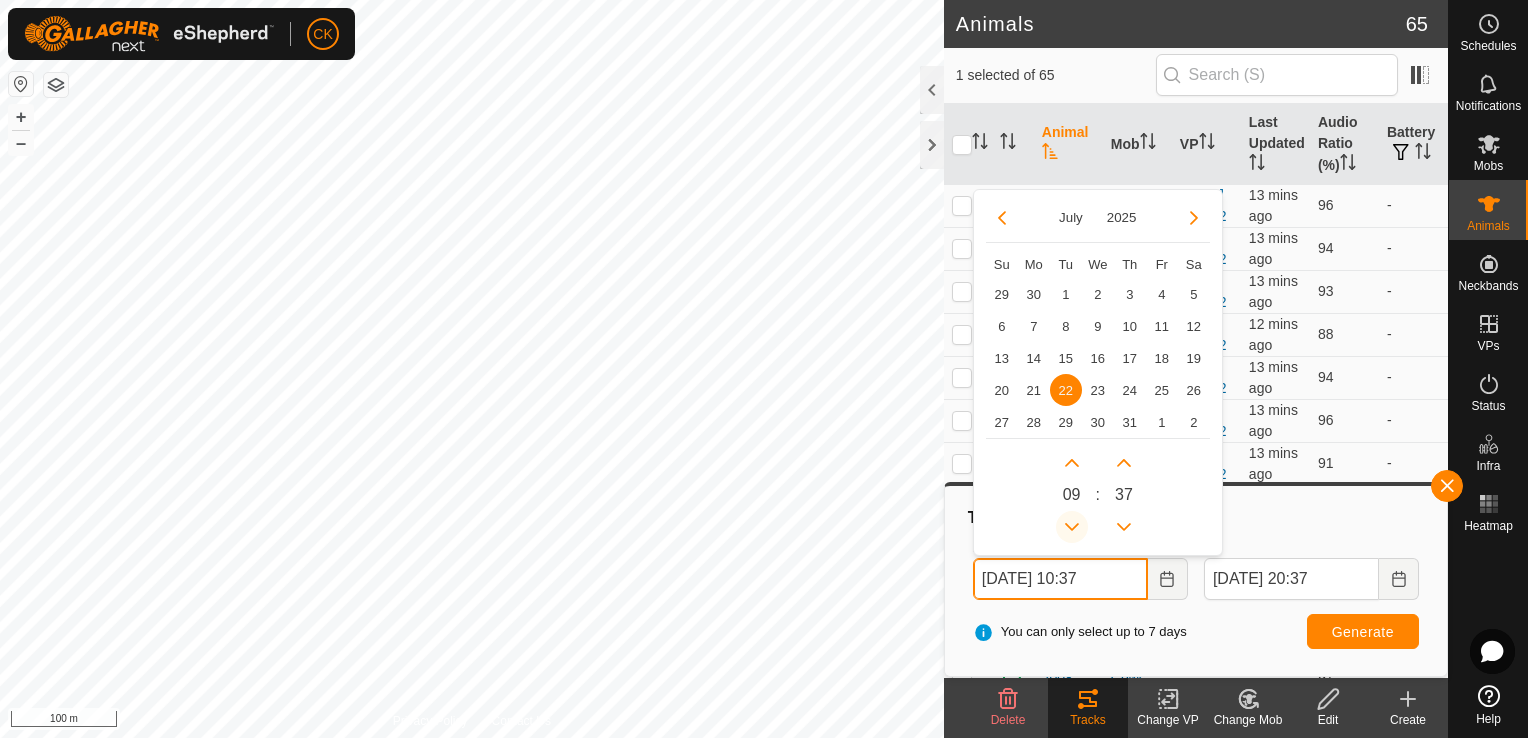 click at bounding box center [1072, 527] 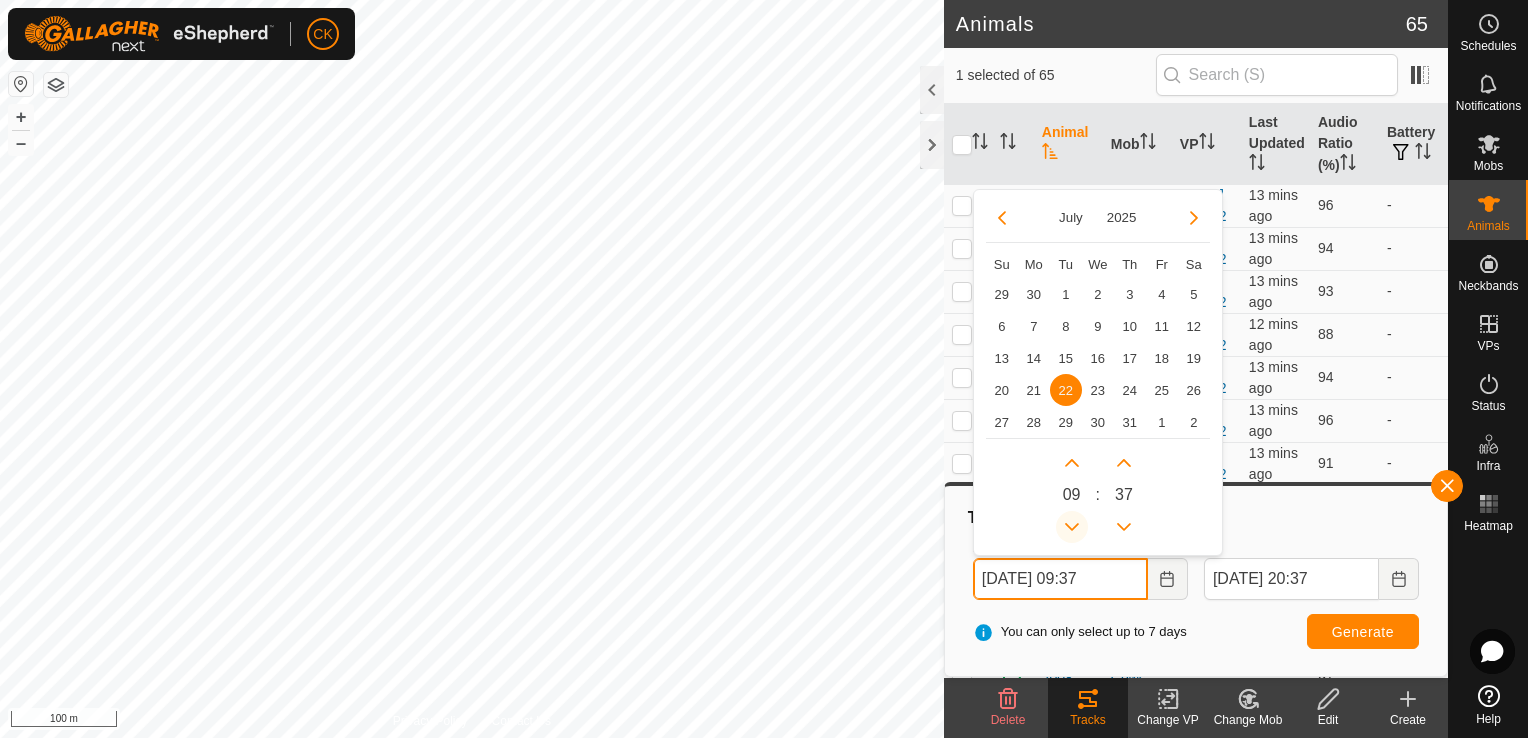 click at bounding box center (1072, 527) 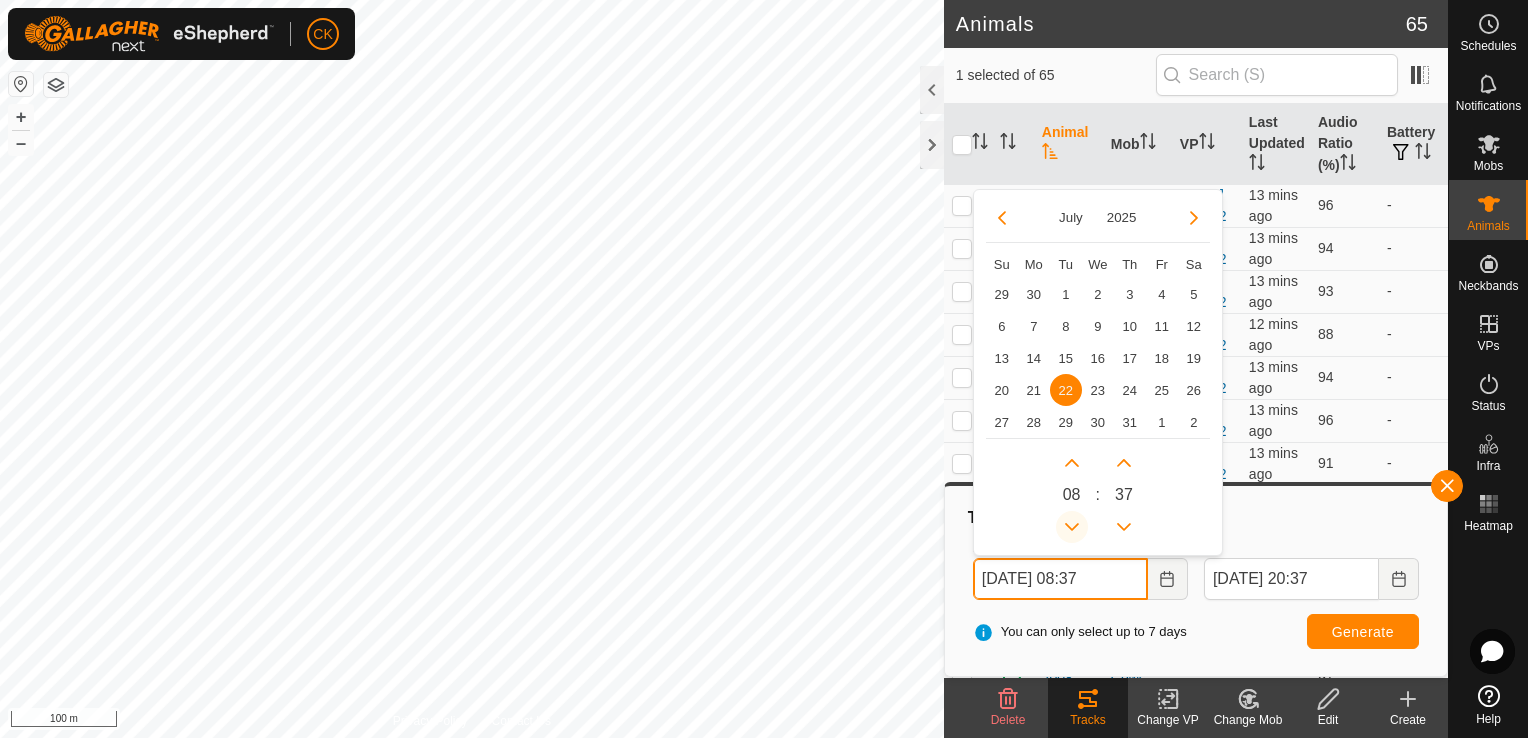 click at bounding box center [1072, 527] 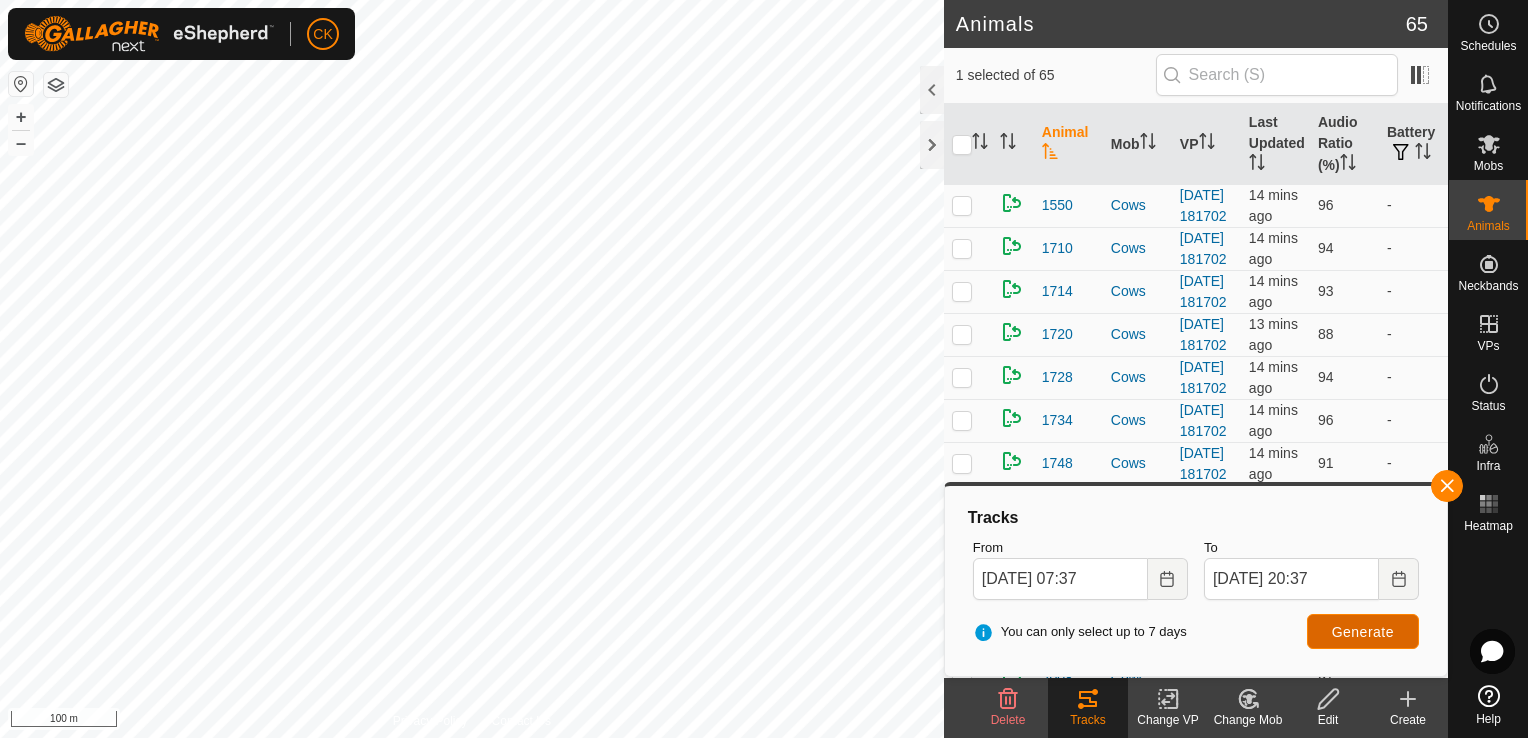click on "Generate" at bounding box center [1363, 632] 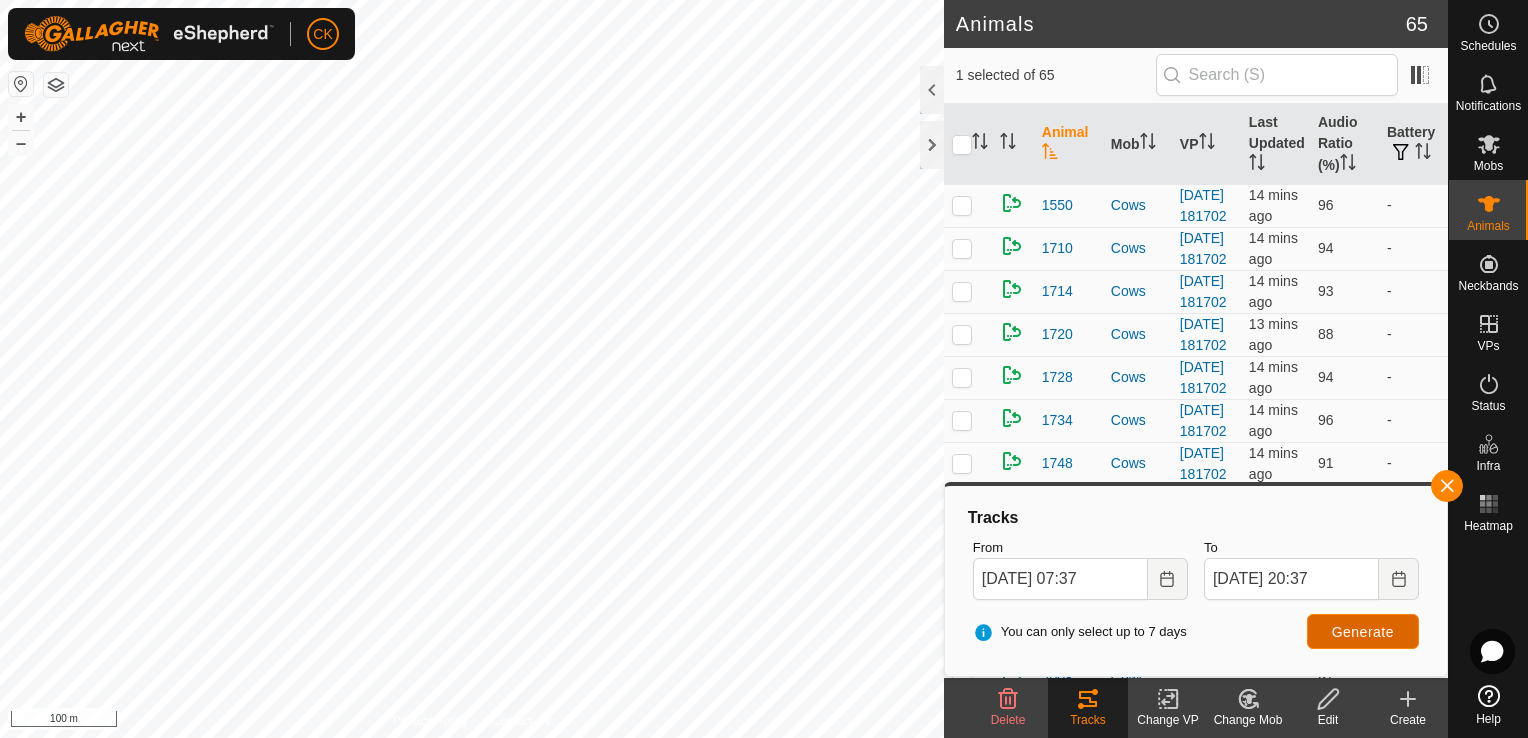 click on "Generate" at bounding box center [1363, 632] 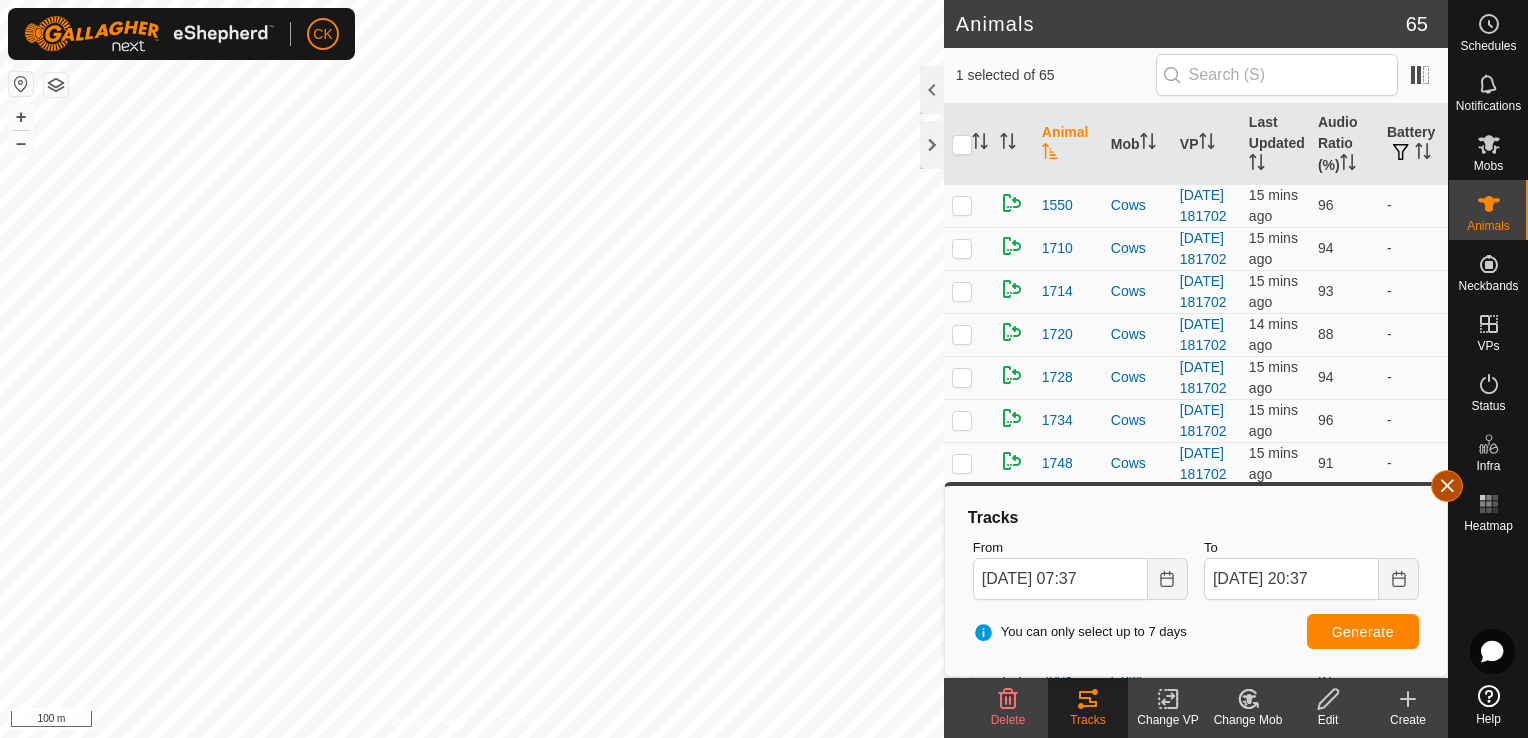 click at bounding box center [1447, 486] 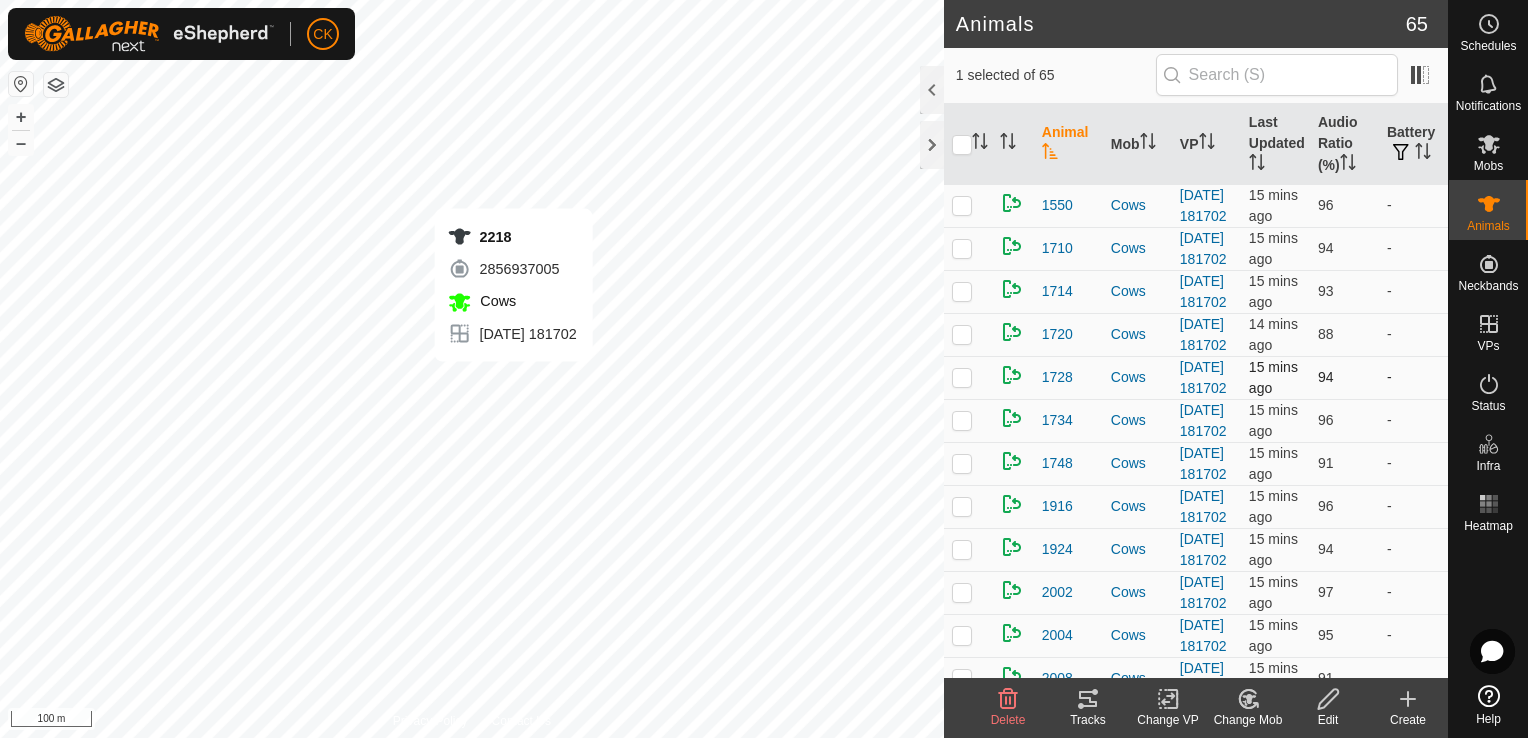 checkbox on "false" 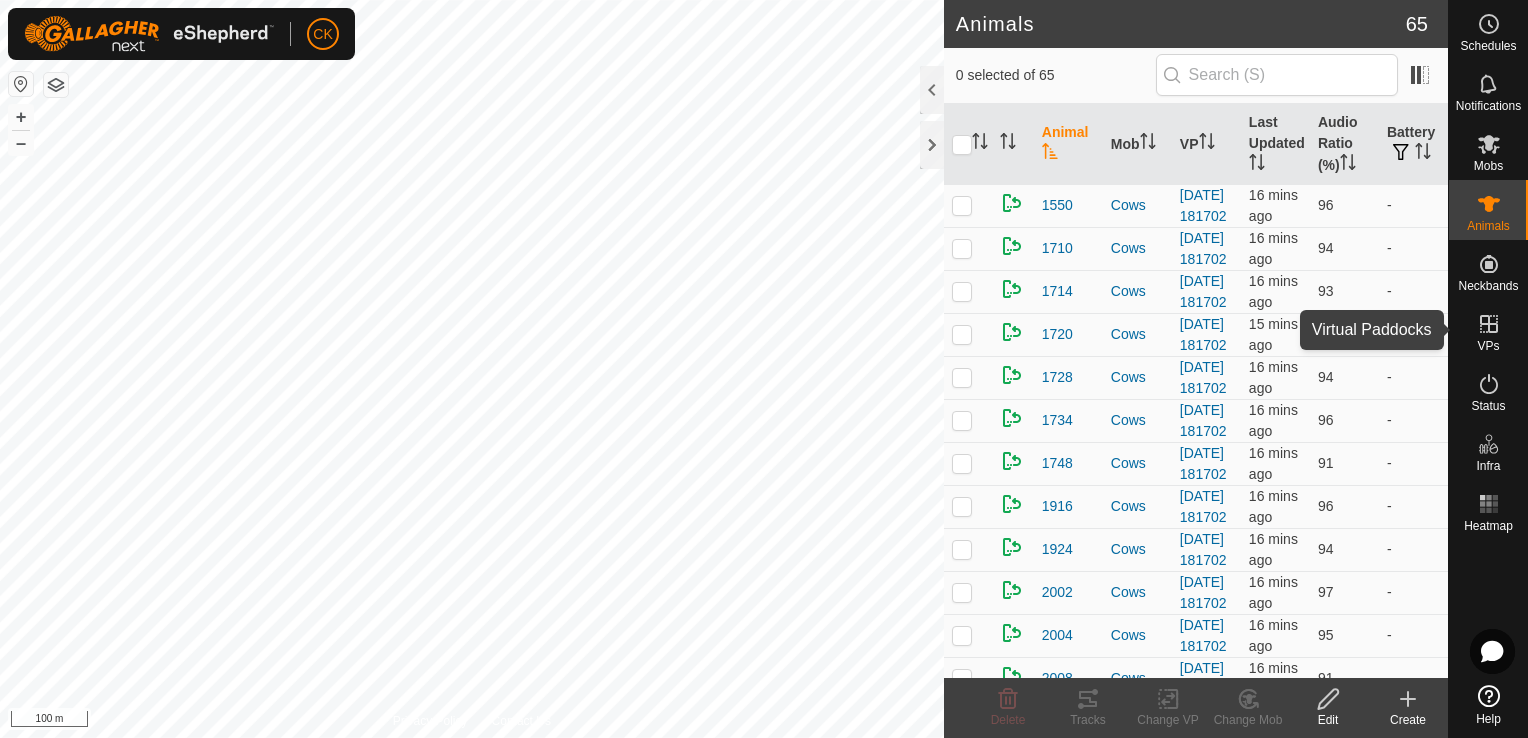 click 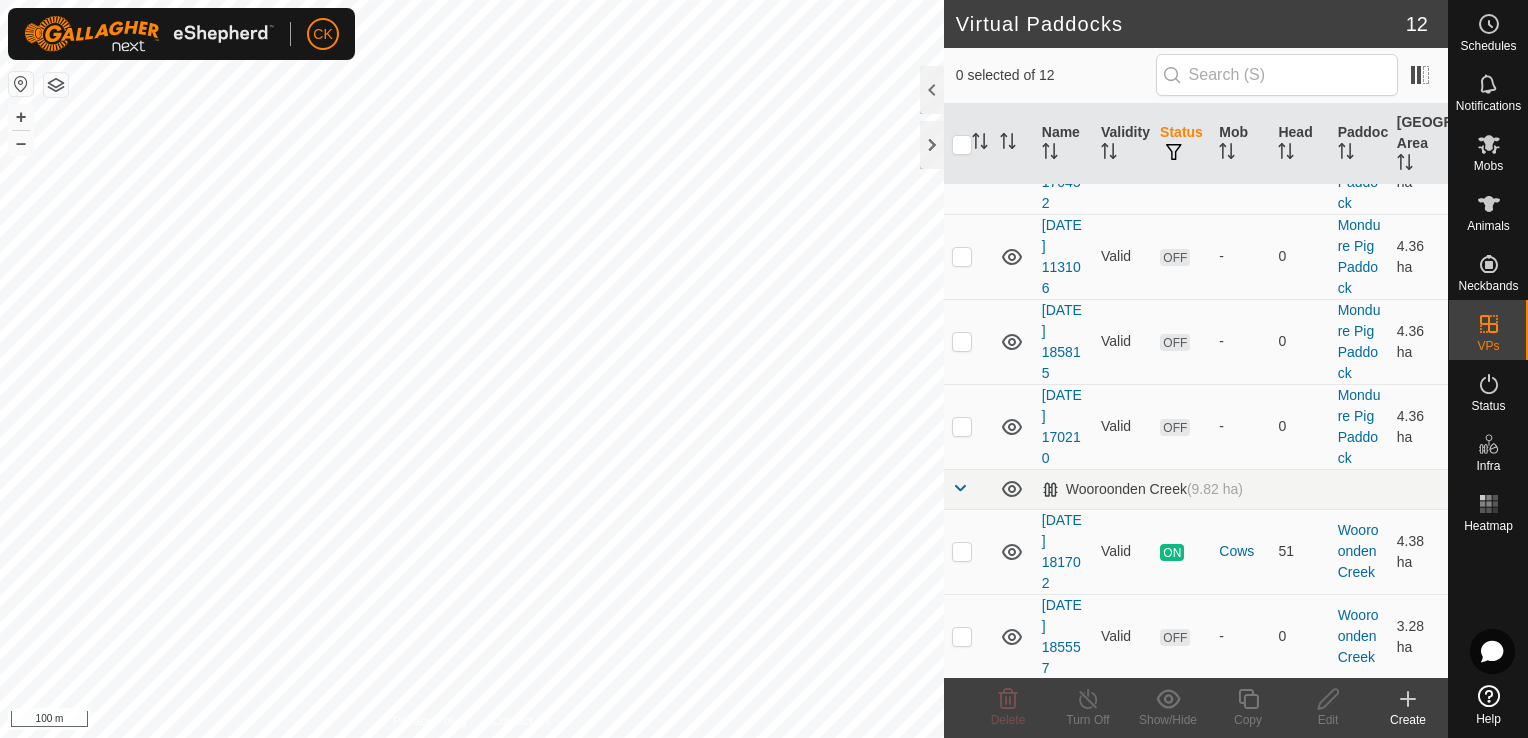 scroll, scrollTop: 400, scrollLeft: 0, axis: vertical 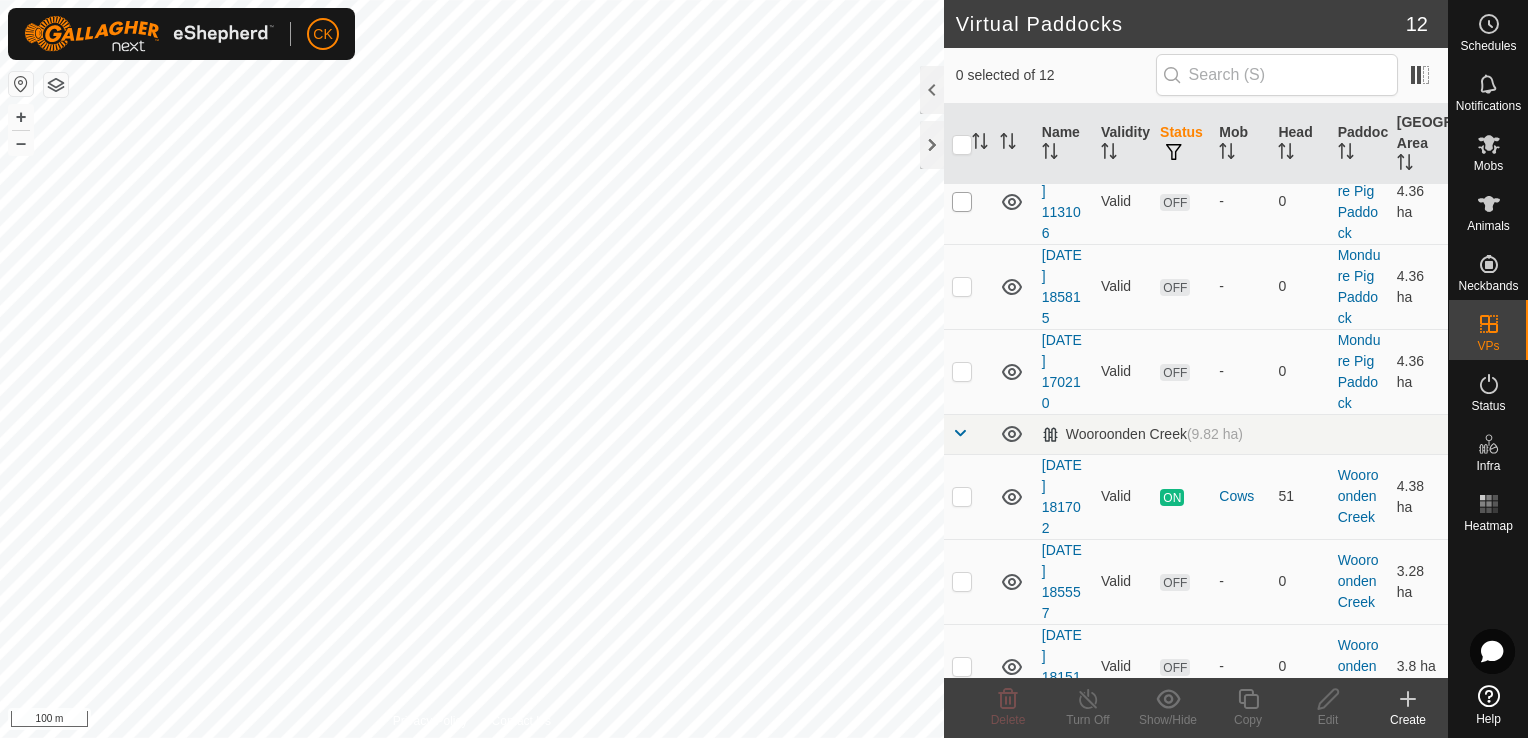 click at bounding box center (962, 202) 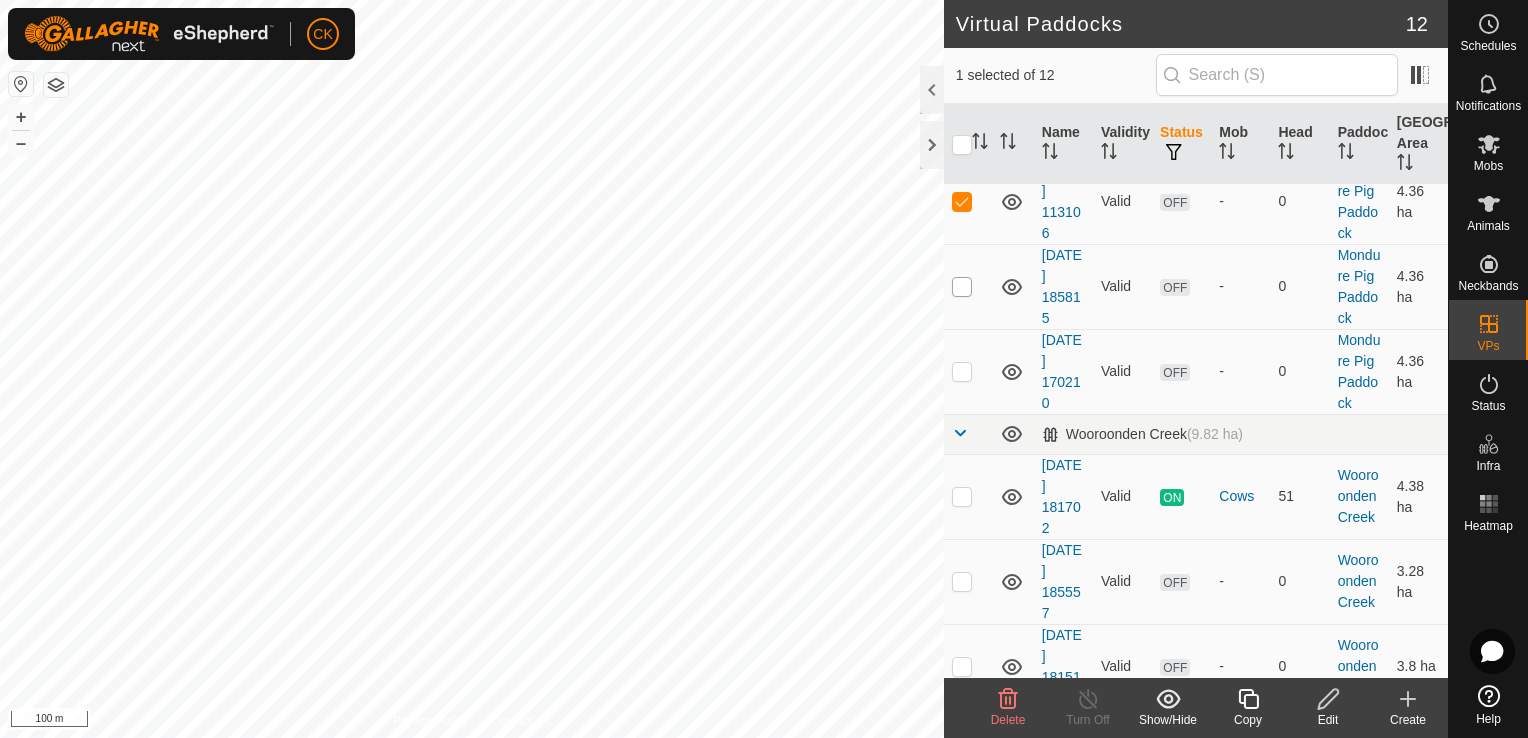 click at bounding box center (962, 287) 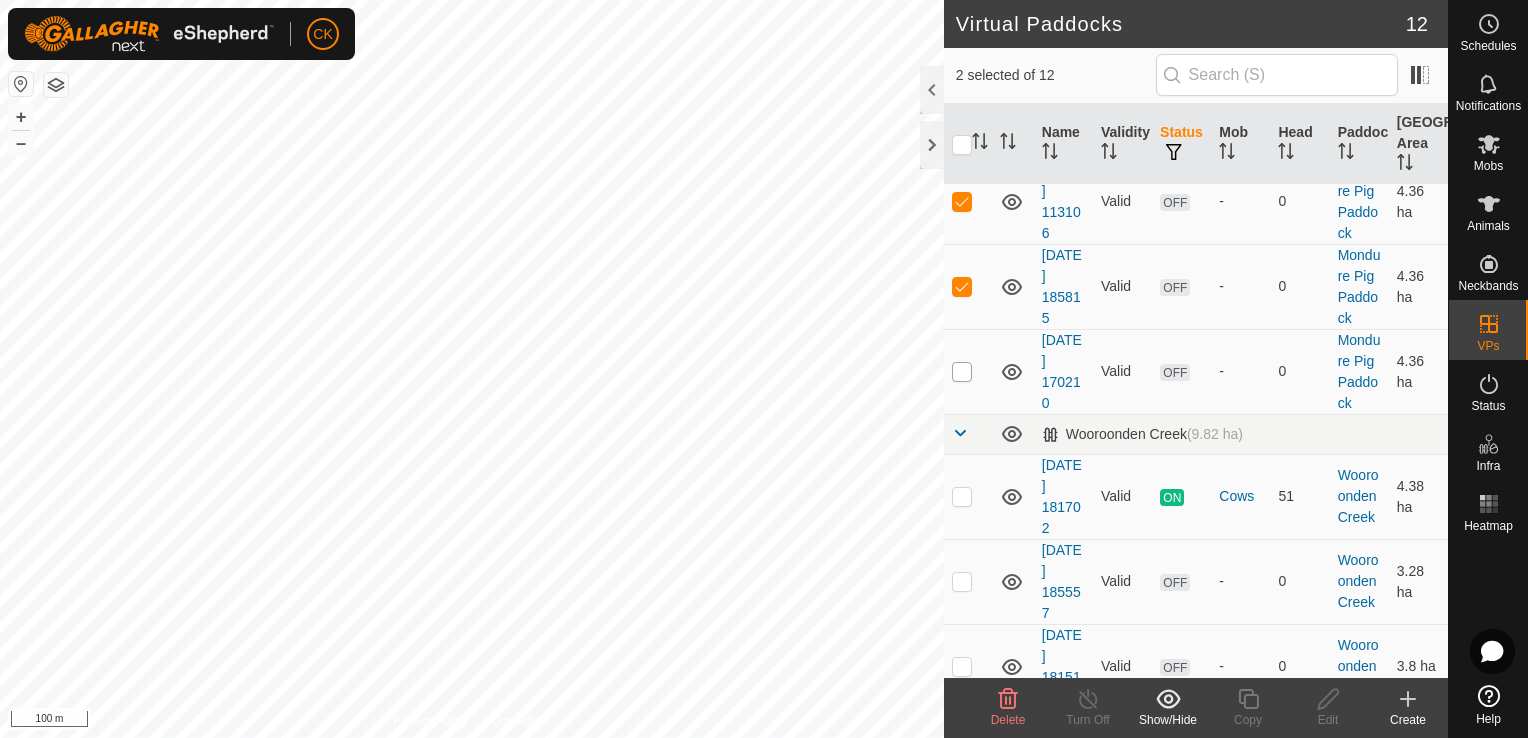 click at bounding box center (962, 372) 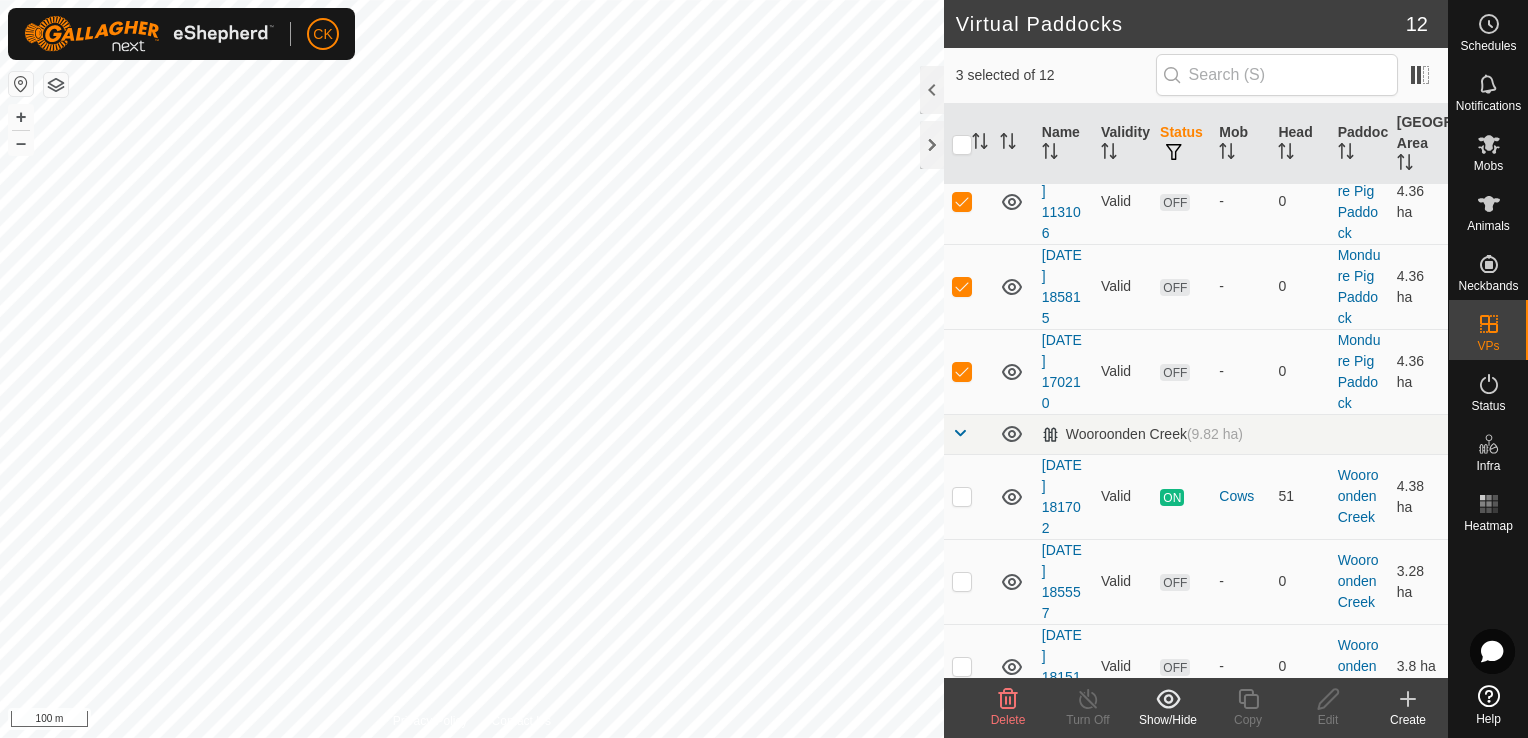click 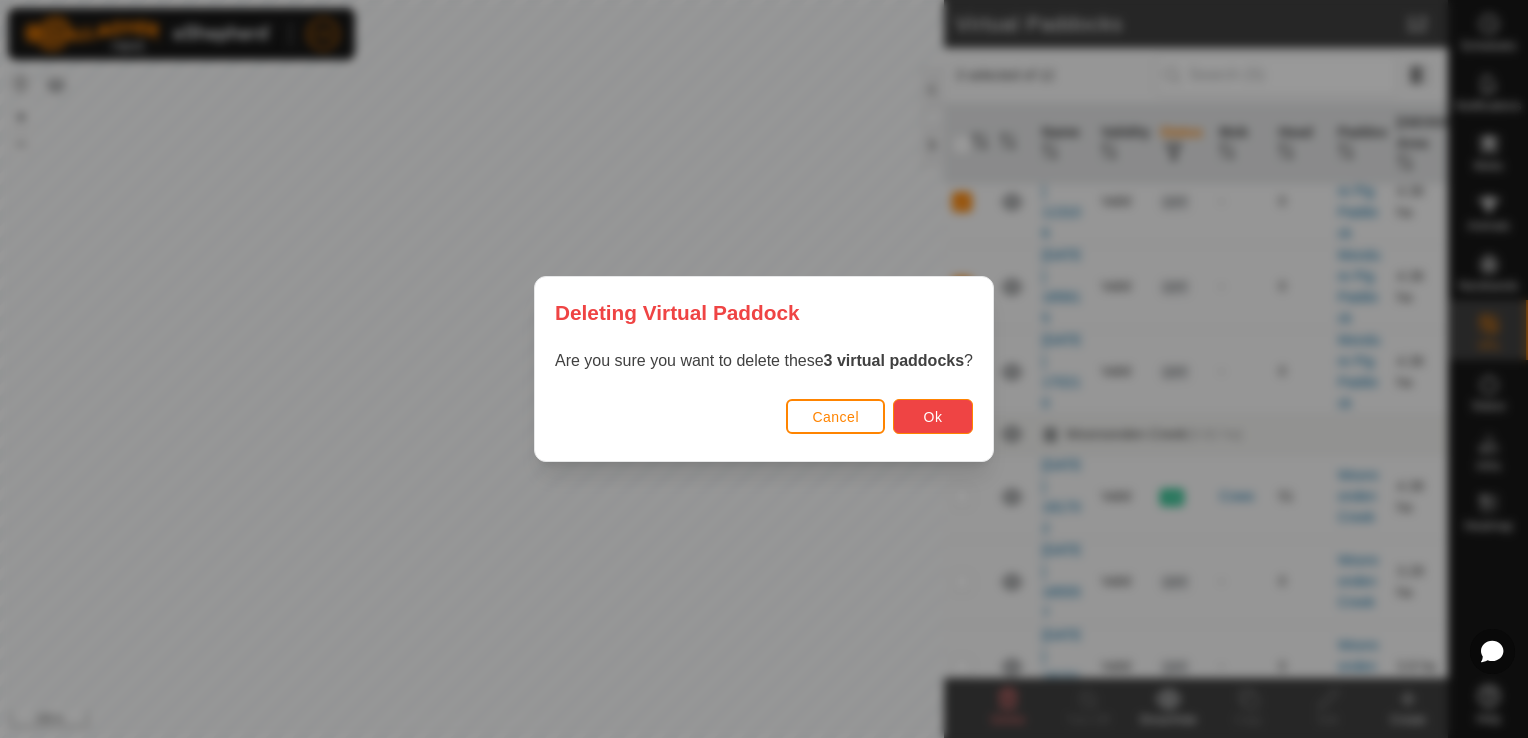 click on "Ok" at bounding box center (933, 416) 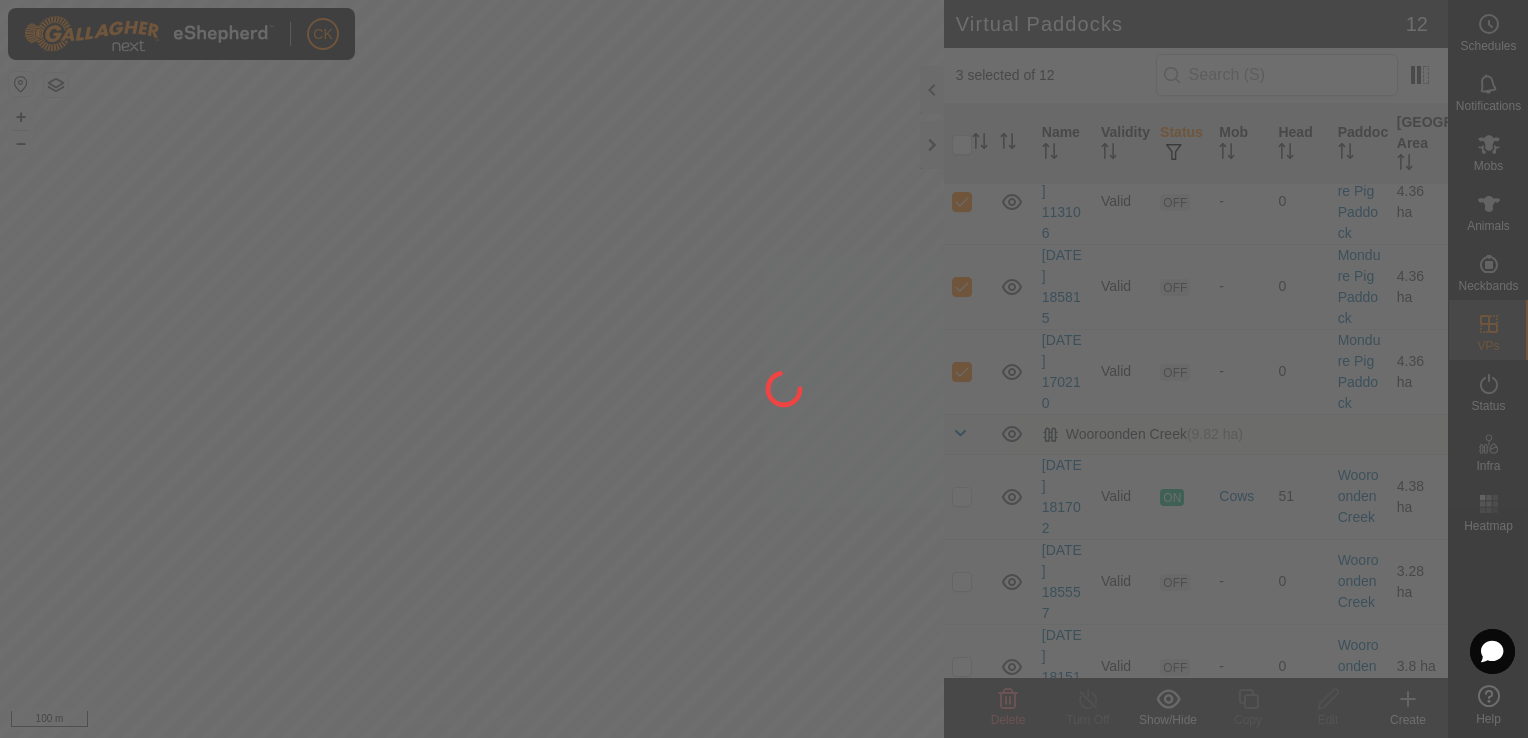checkbox on "false" 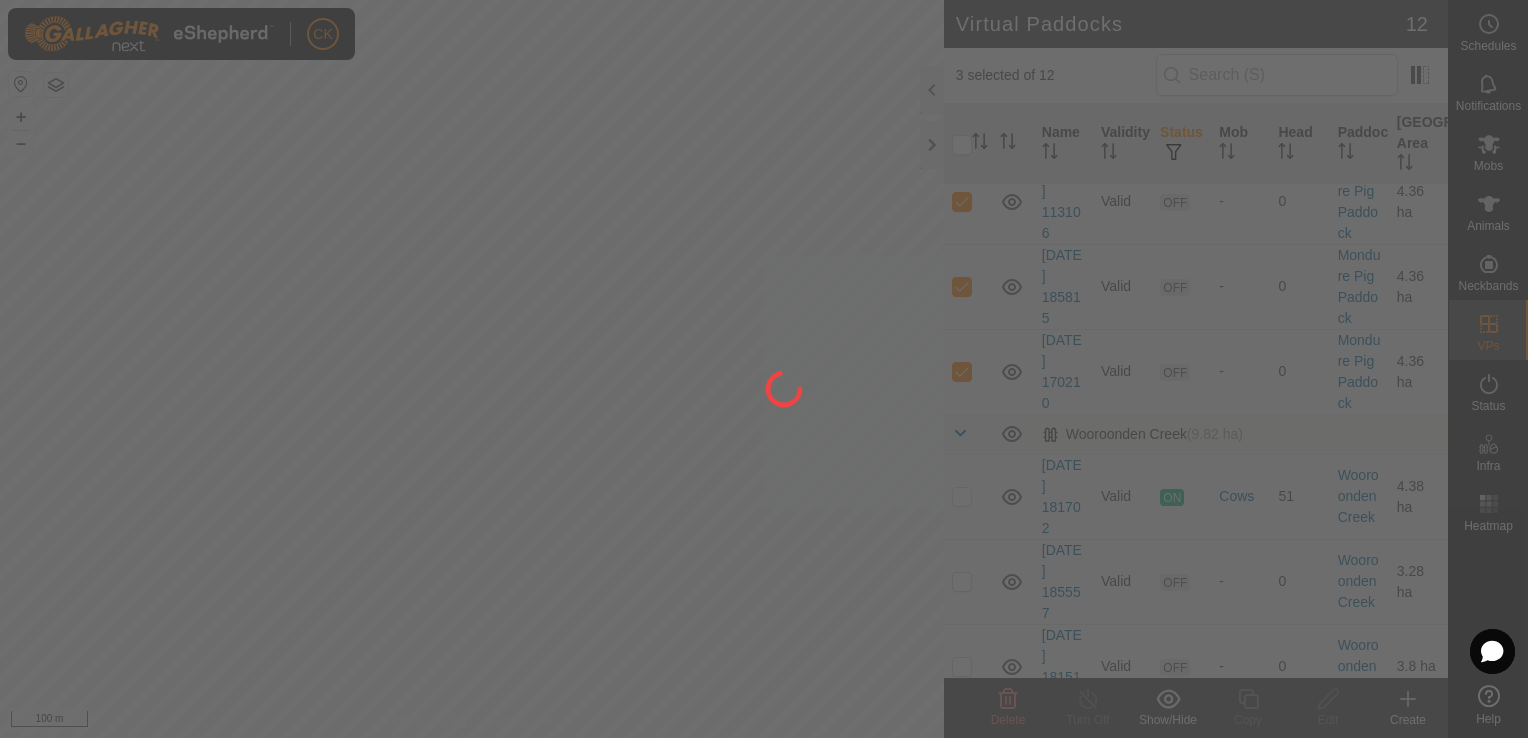 checkbox on "false" 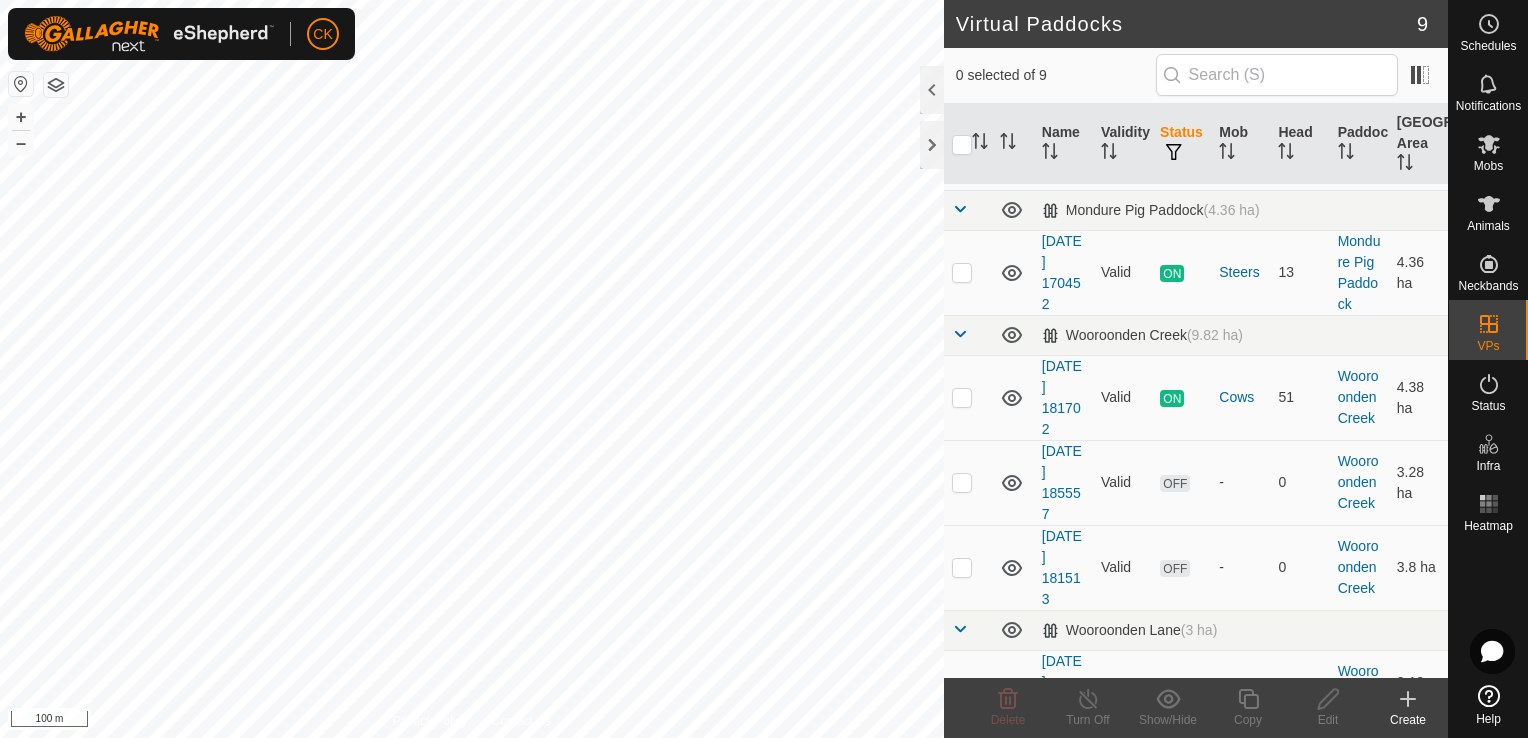 scroll, scrollTop: 200, scrollLeft: 0, axis: vertical 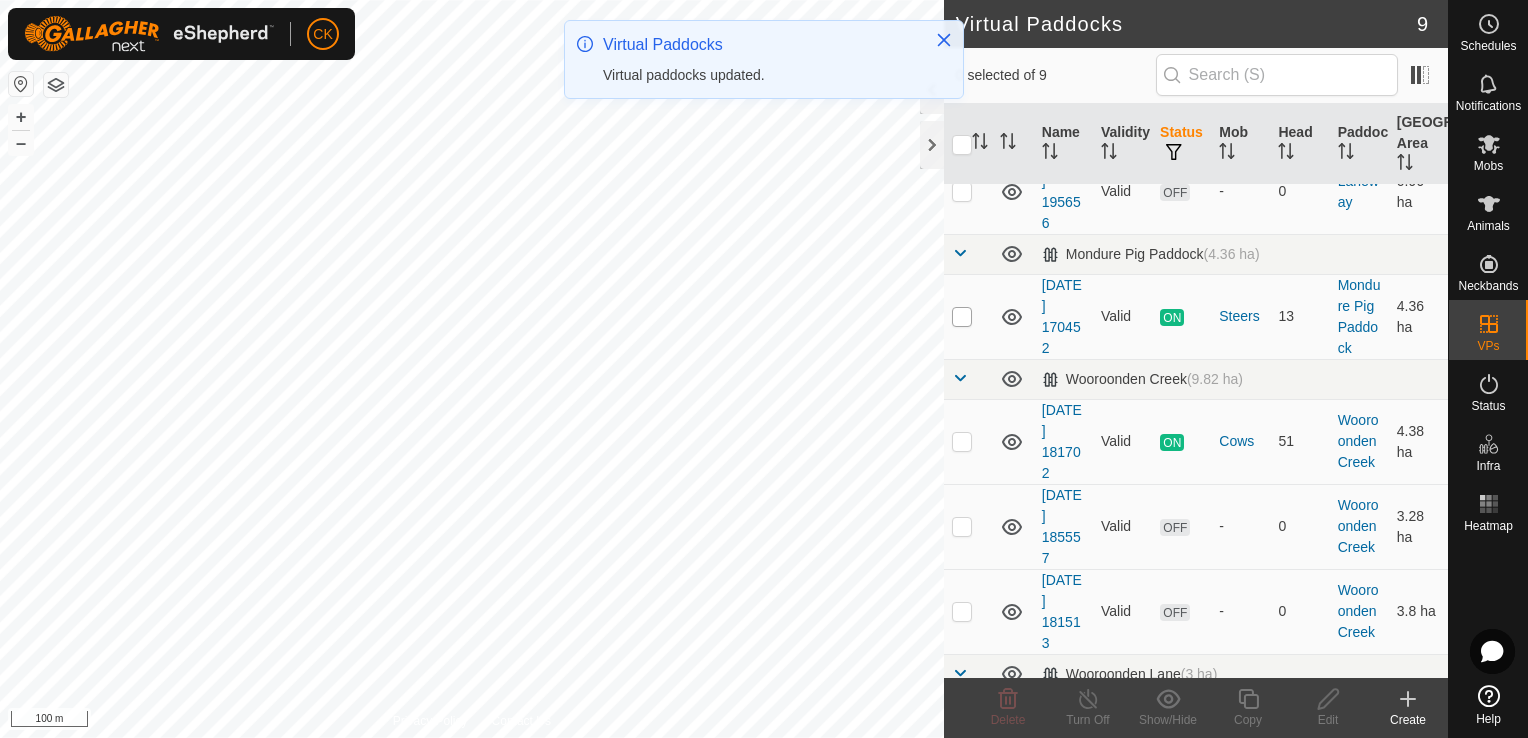 click at bounding box center [962, 317] 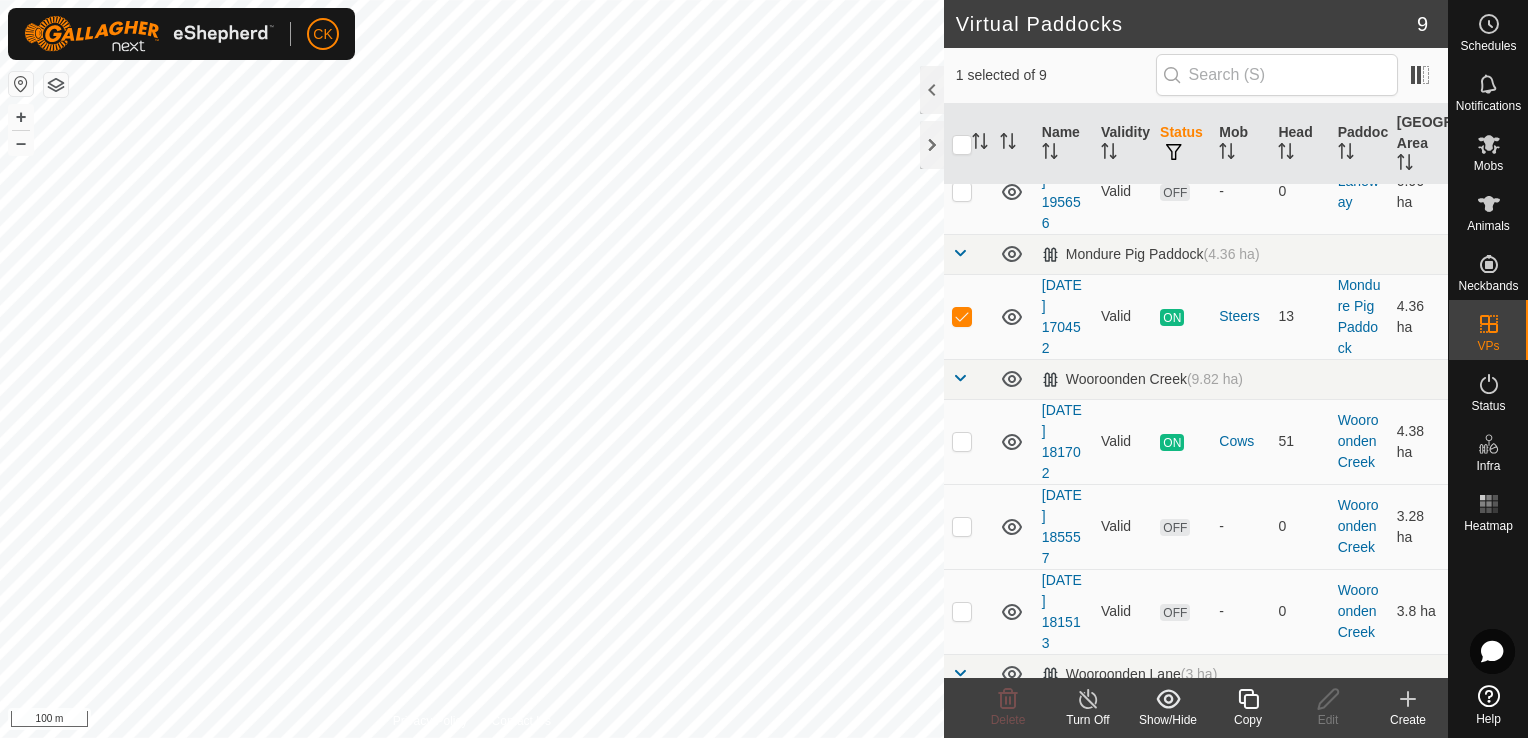 click 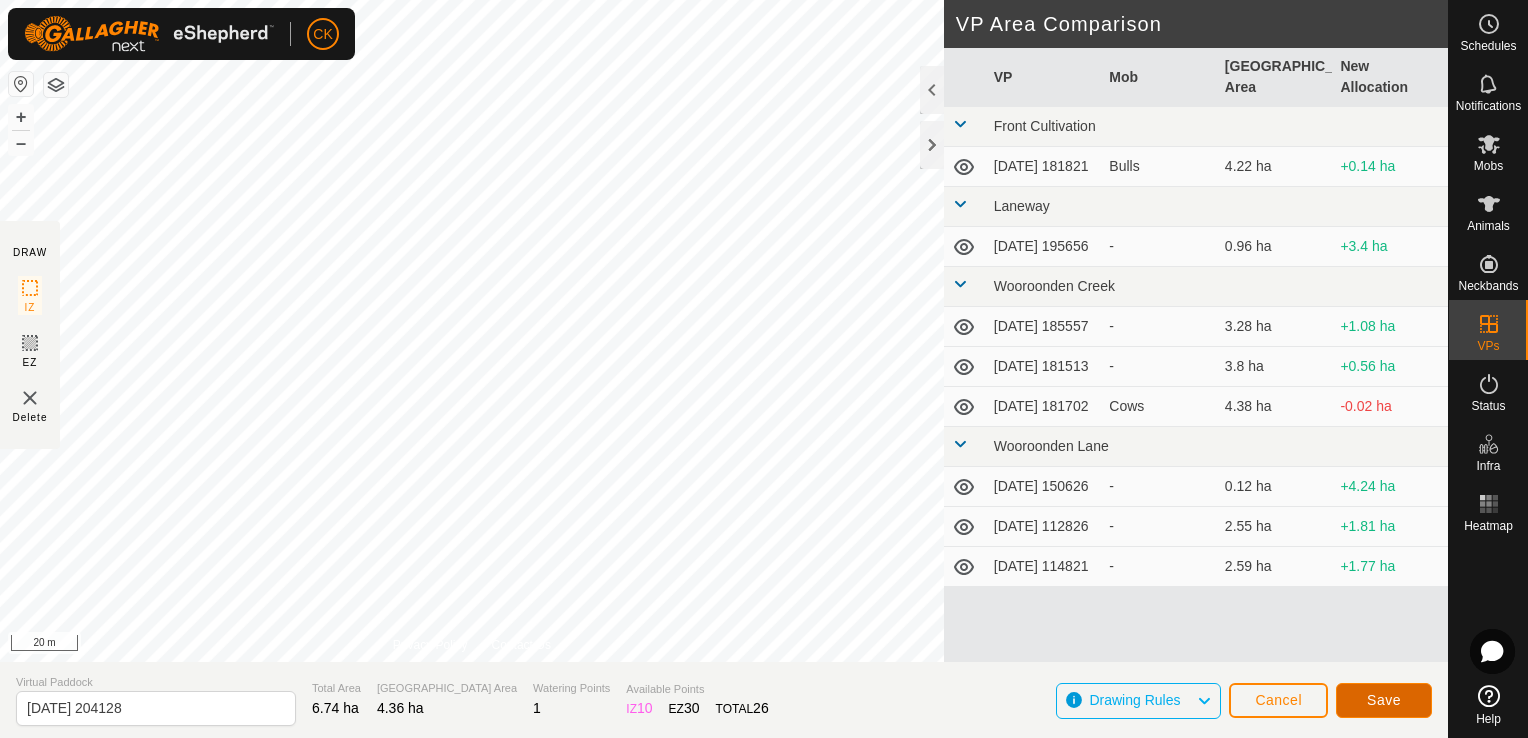 click on "Save" 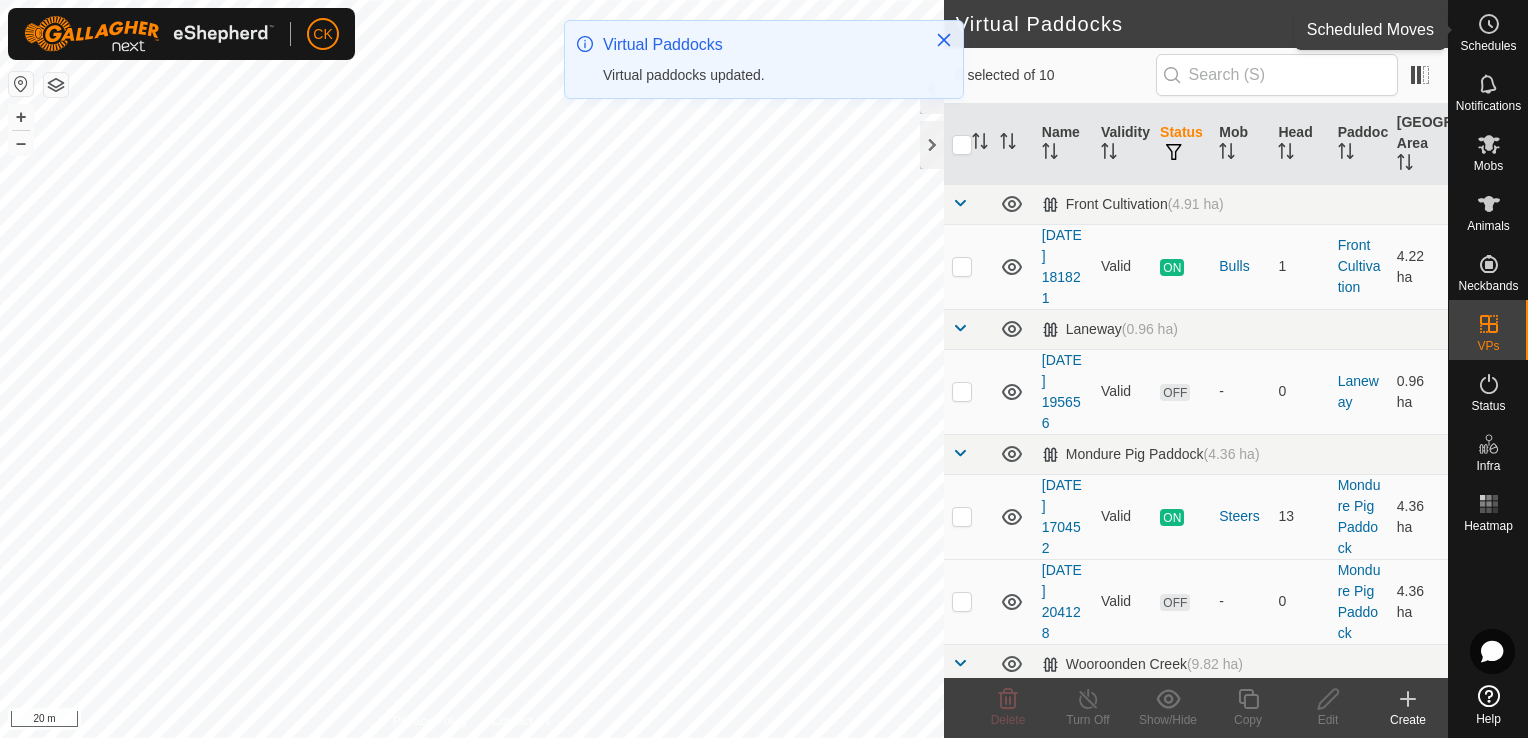 click 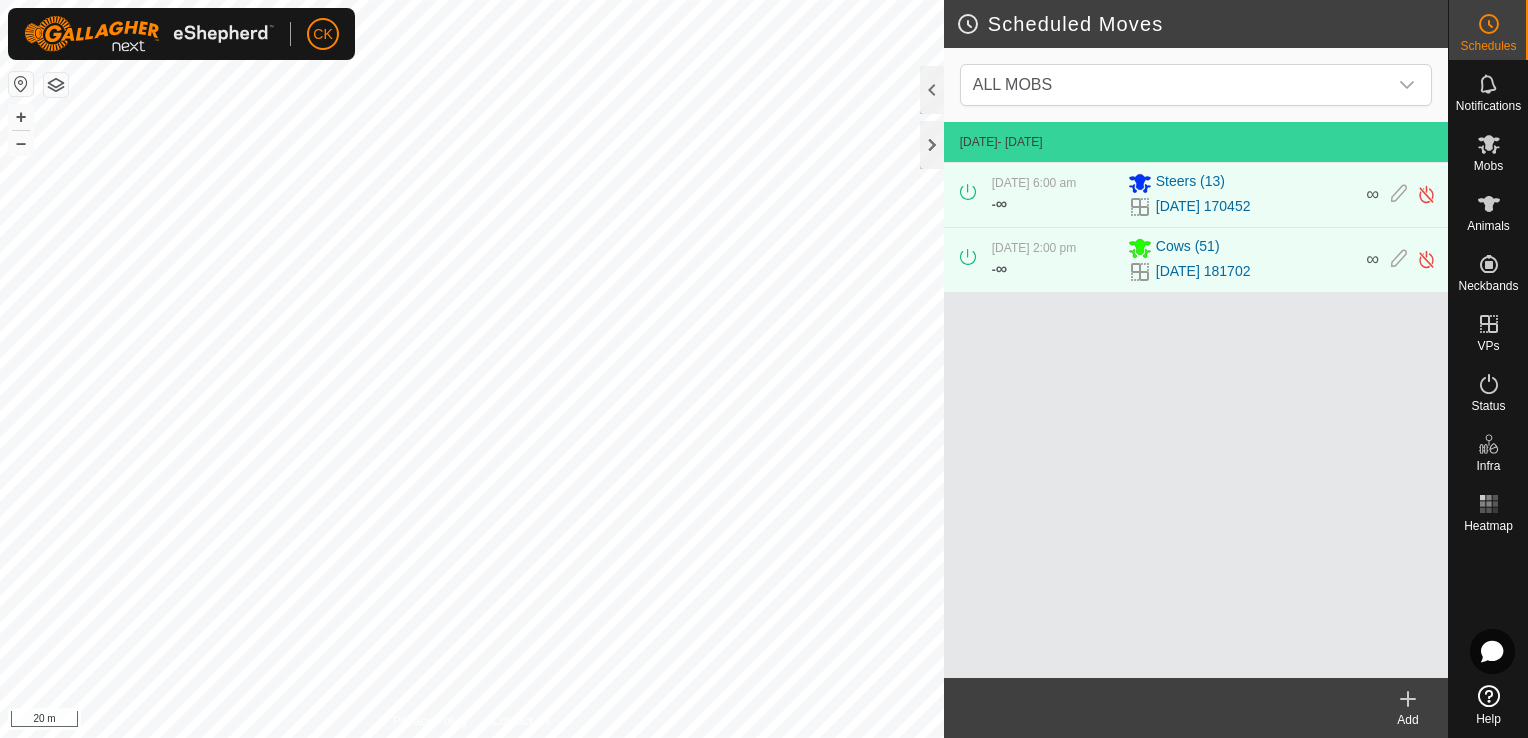click 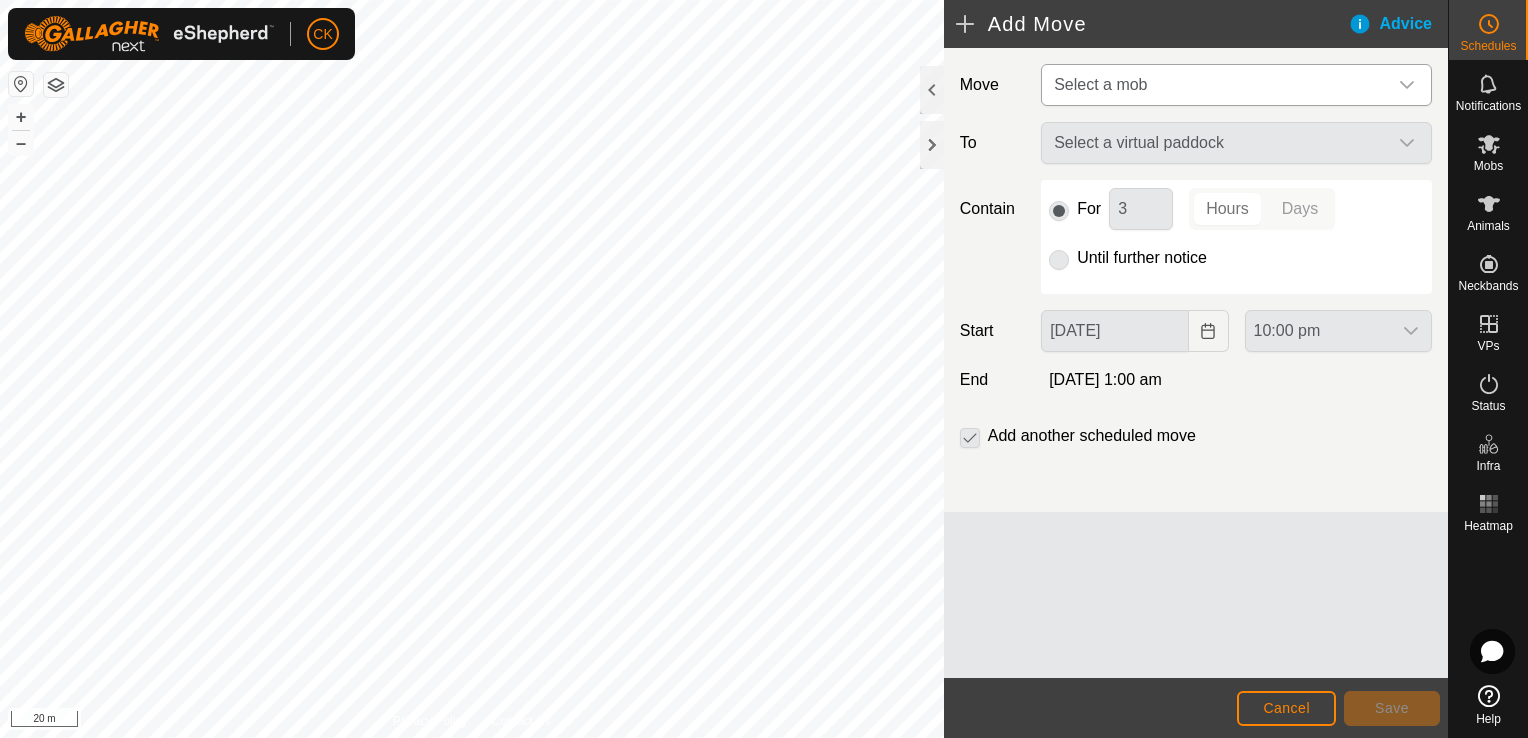click 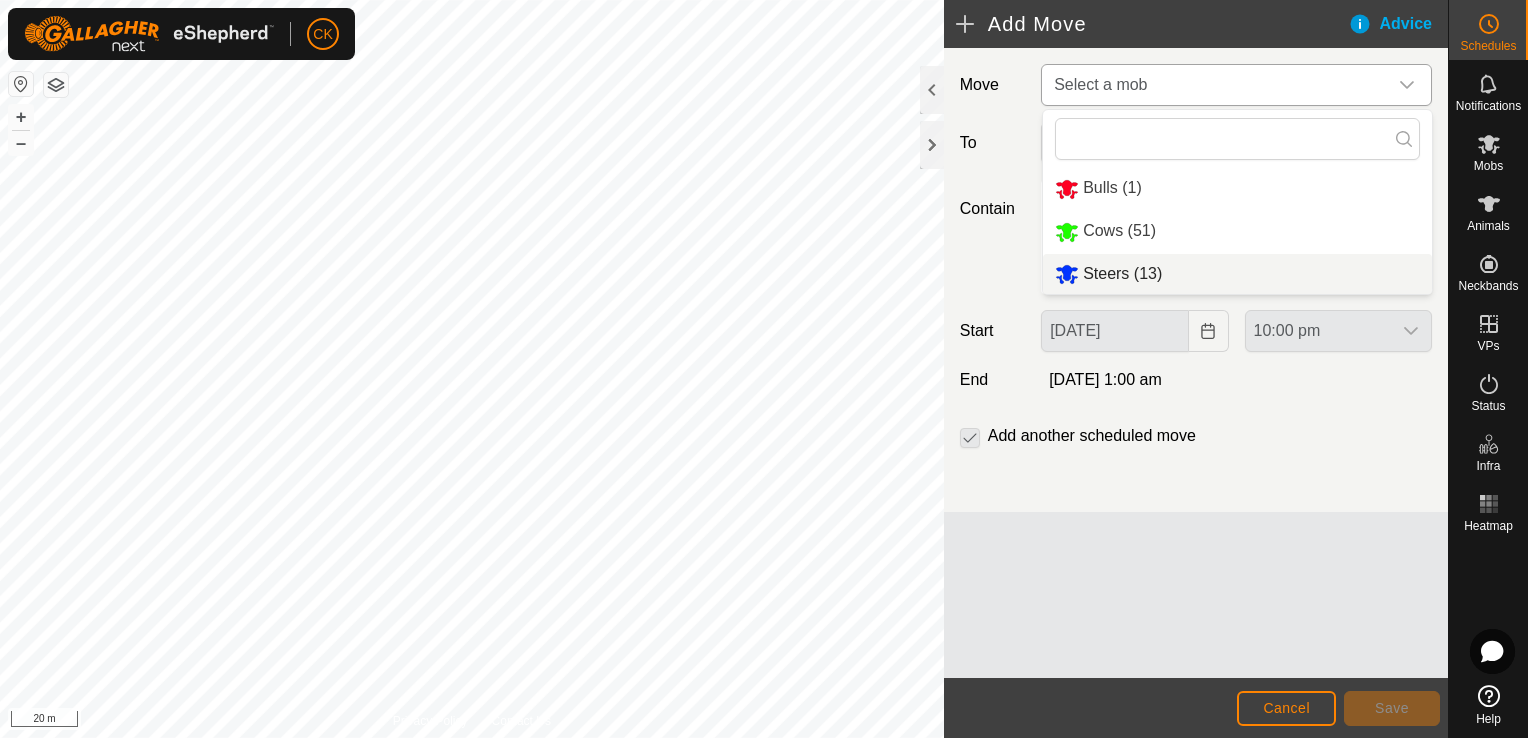 click on "Steers (13)" at bounding box center (1237, 274) 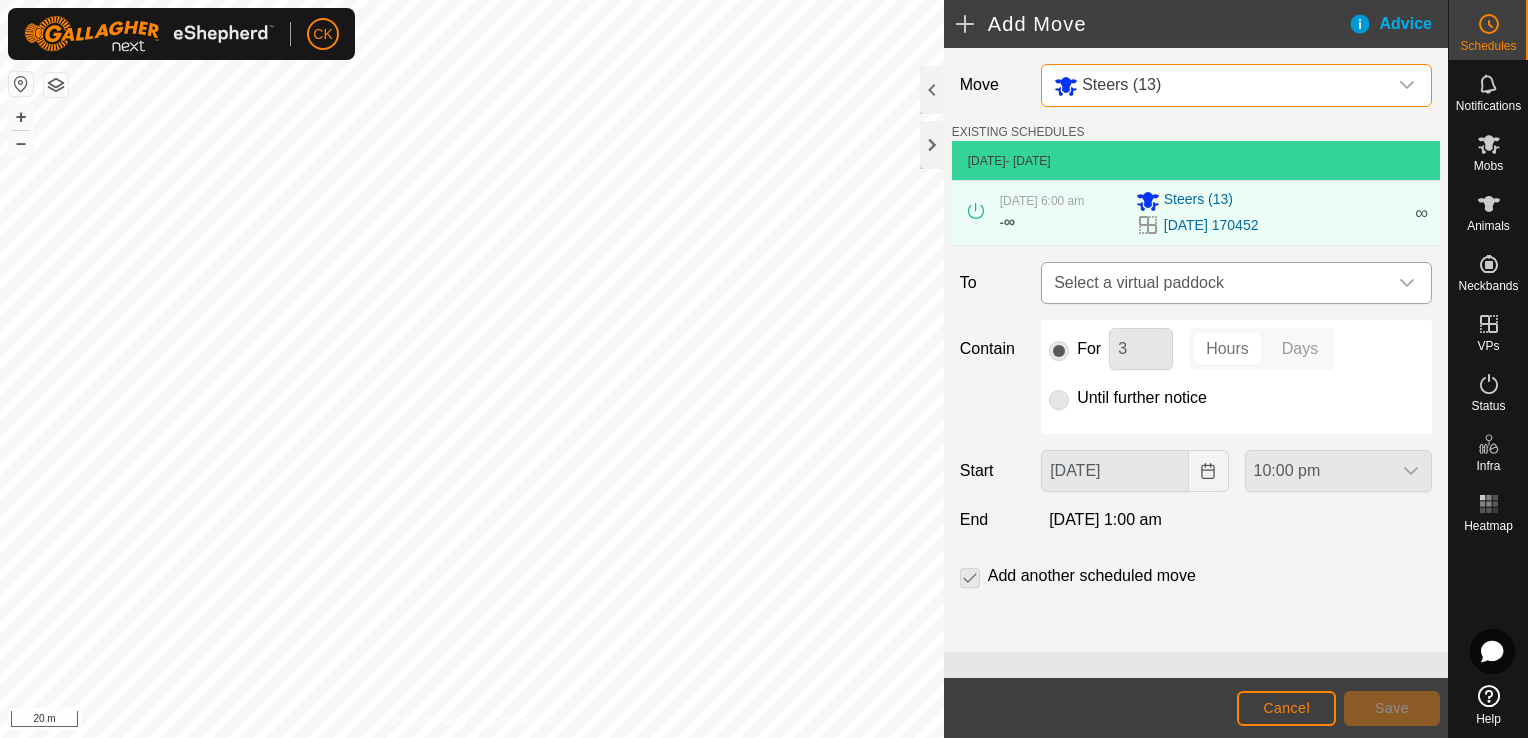 click at bounding box center (1407, 283) 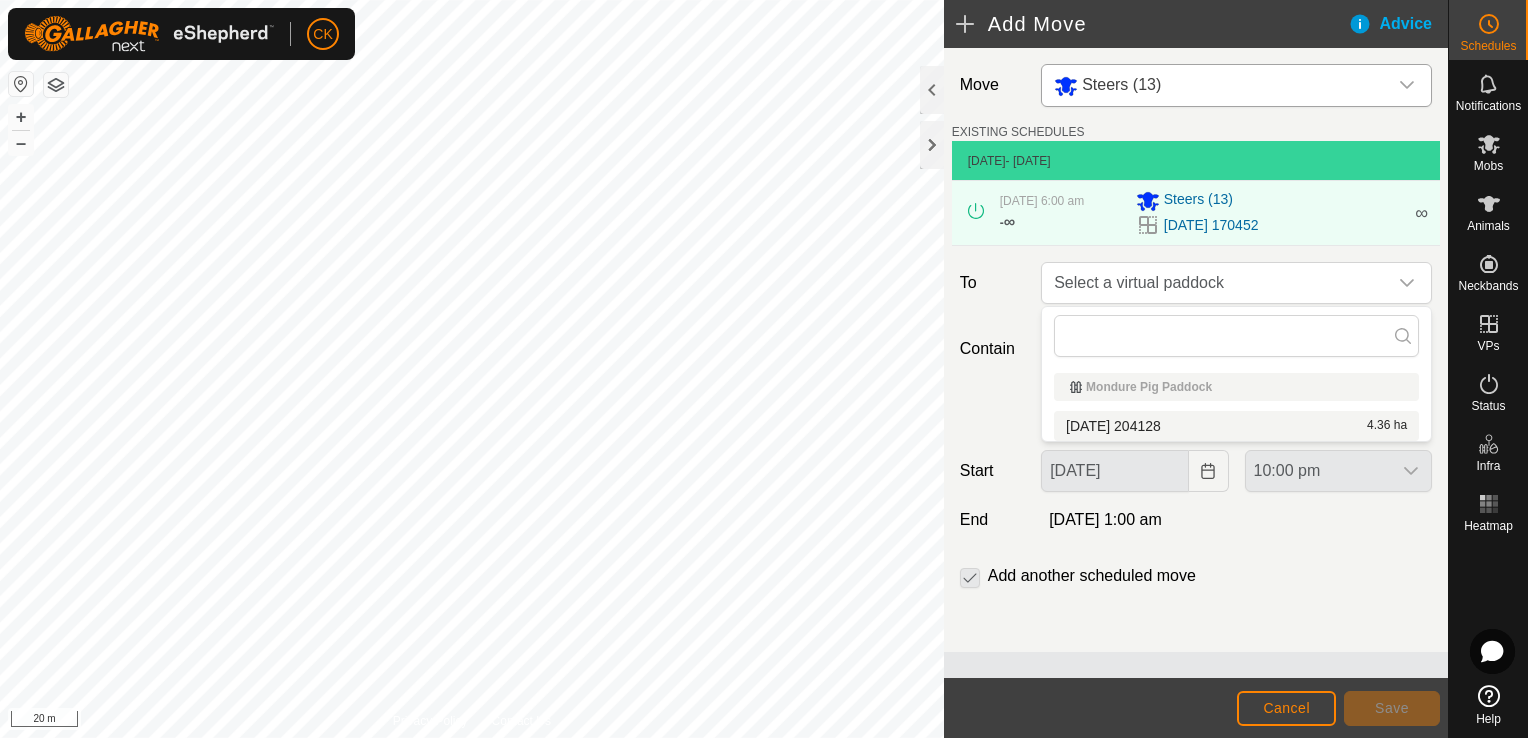 click on "[DATE] 204128  4.36 ha" at bounding box center (1236, 426) 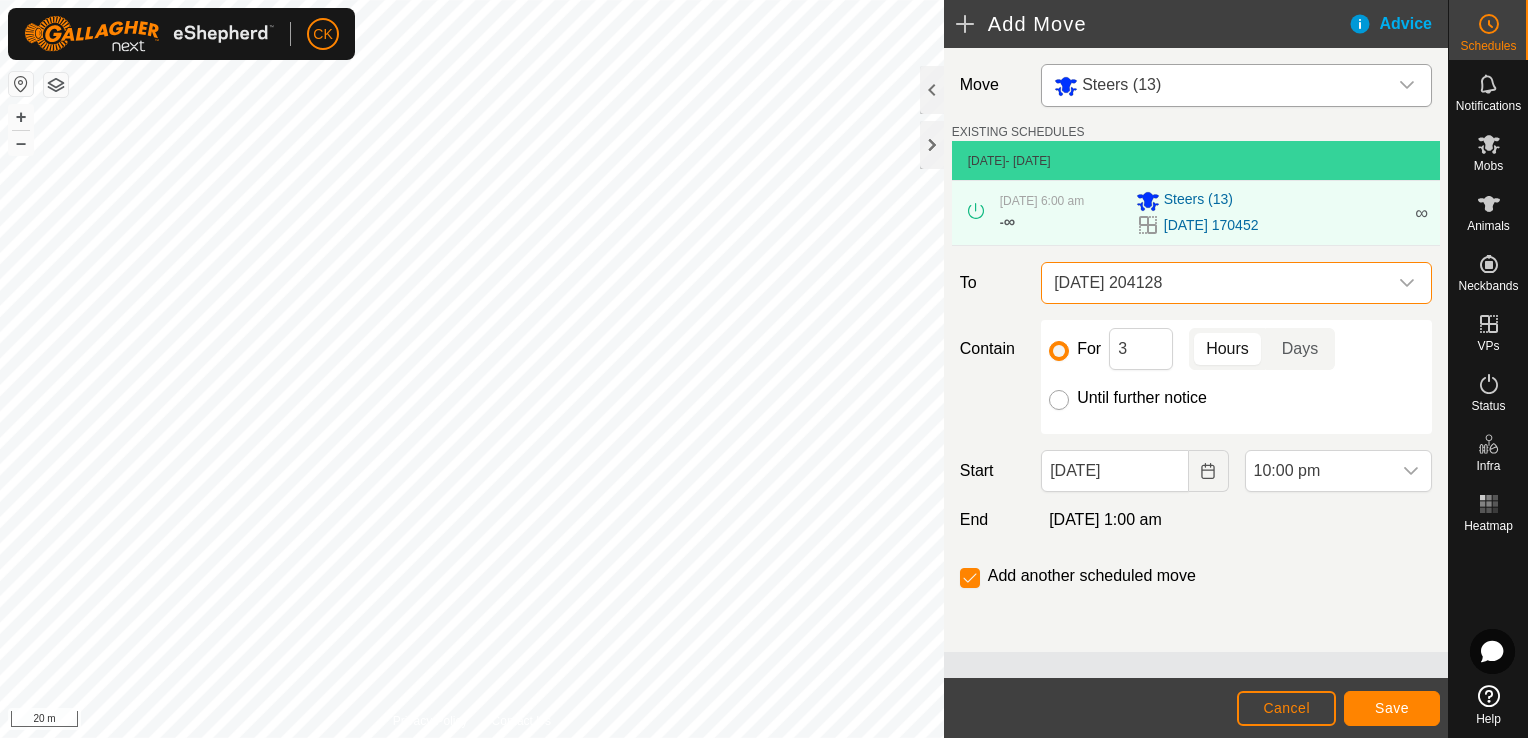click on "Until further notice" at bounding box center [1059, 400] 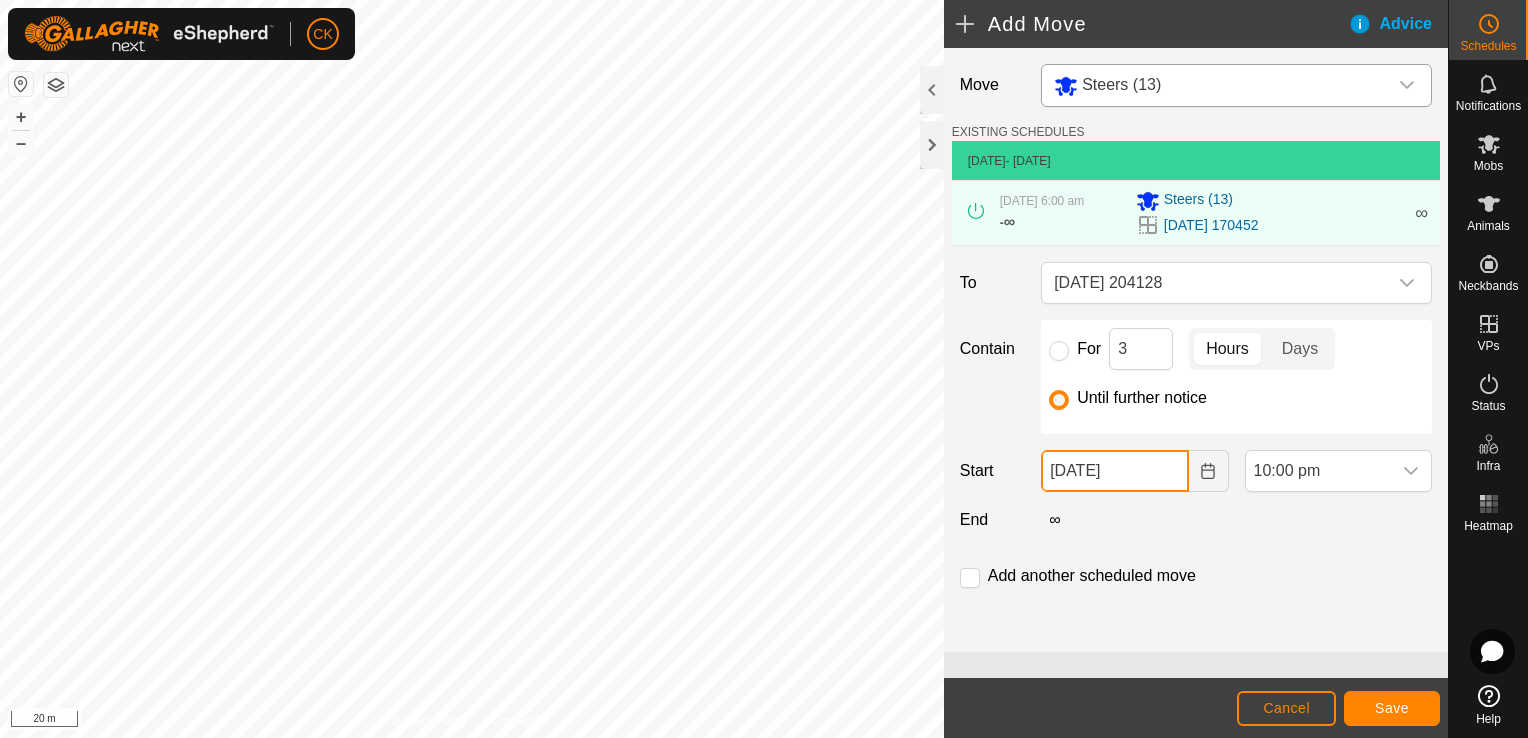 click on "[DATE]" 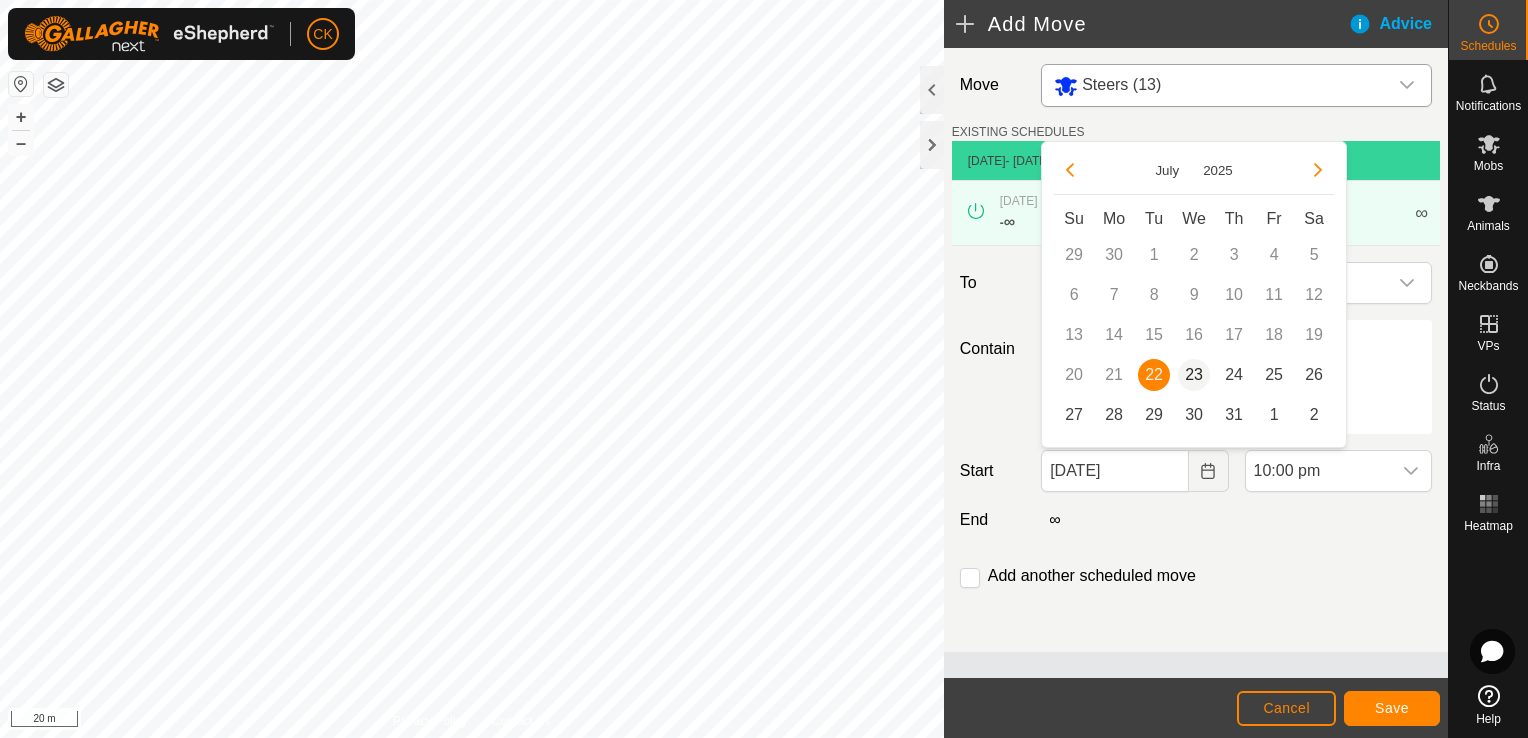 click on "23" at bounding box center (1194, 375) 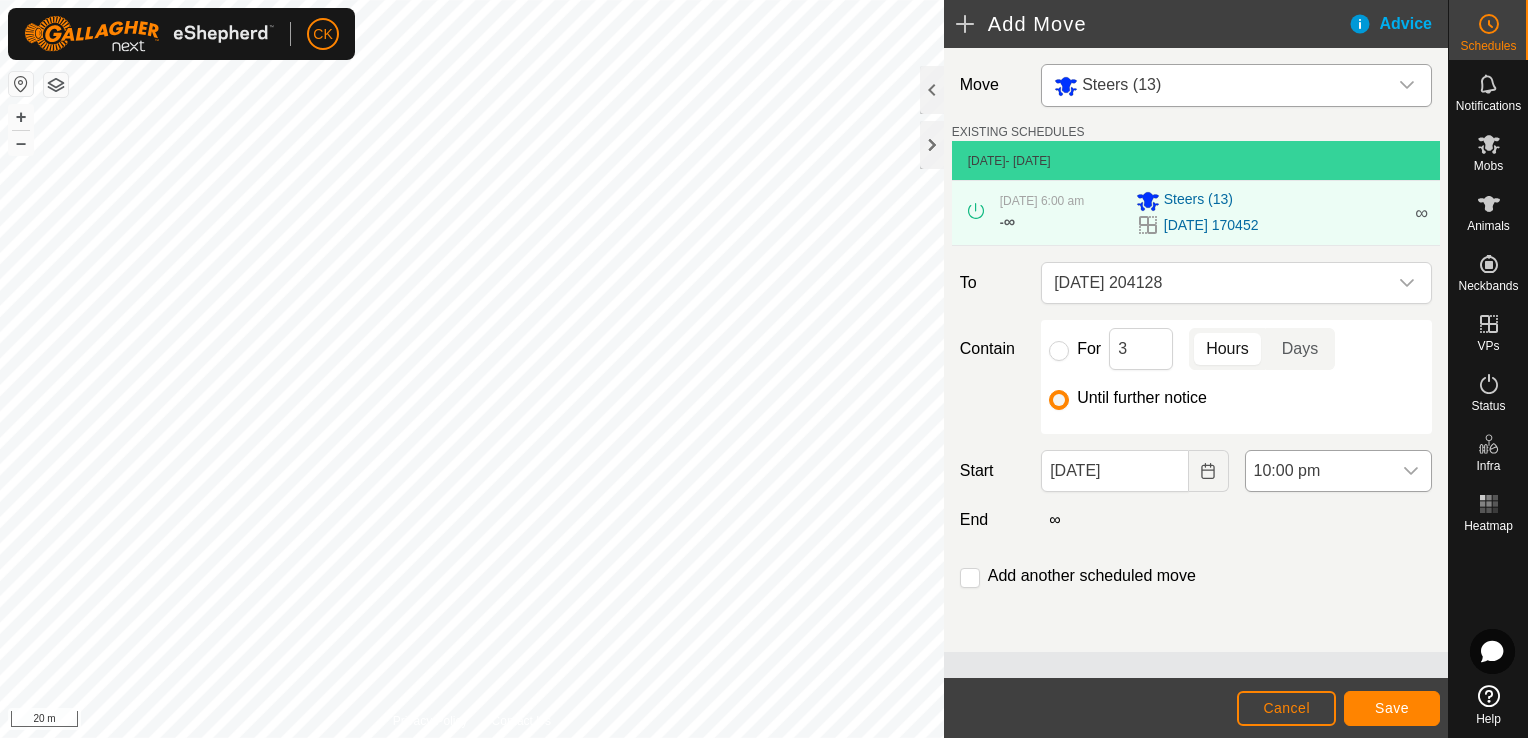 click 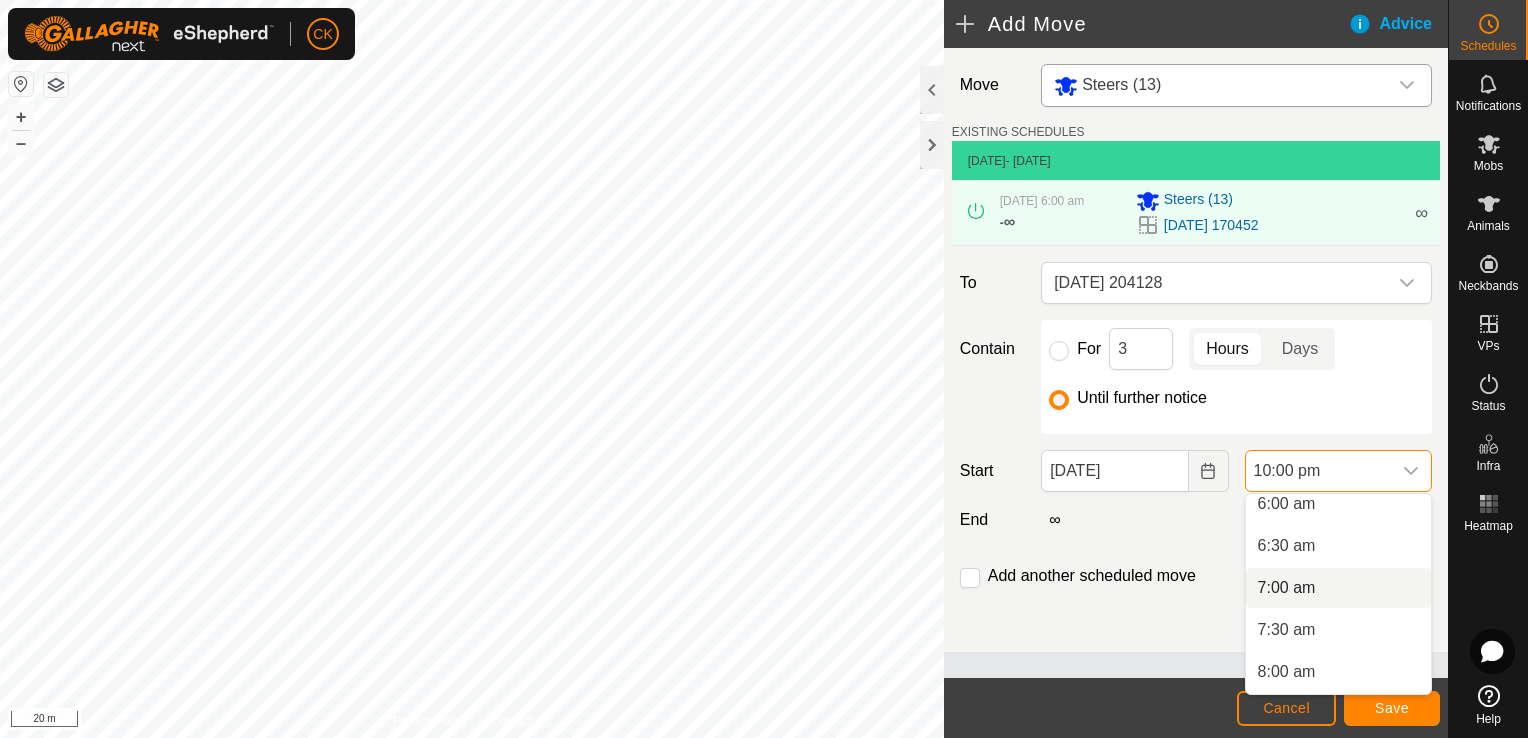 scroll, scrollTop: 480, scrollLeft: 0, axis: vertical 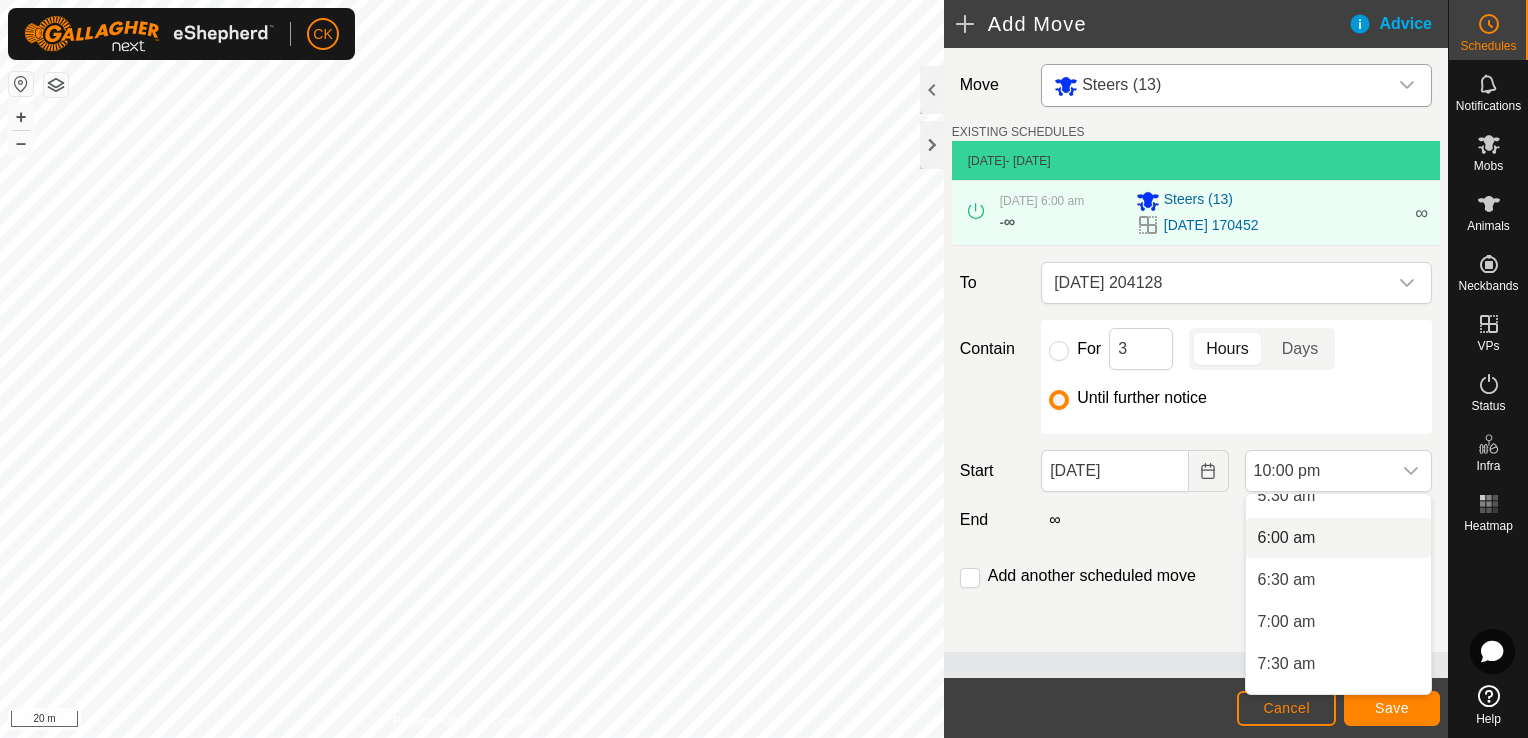 click on "6:00 am" at bounding box center (1338, 538) 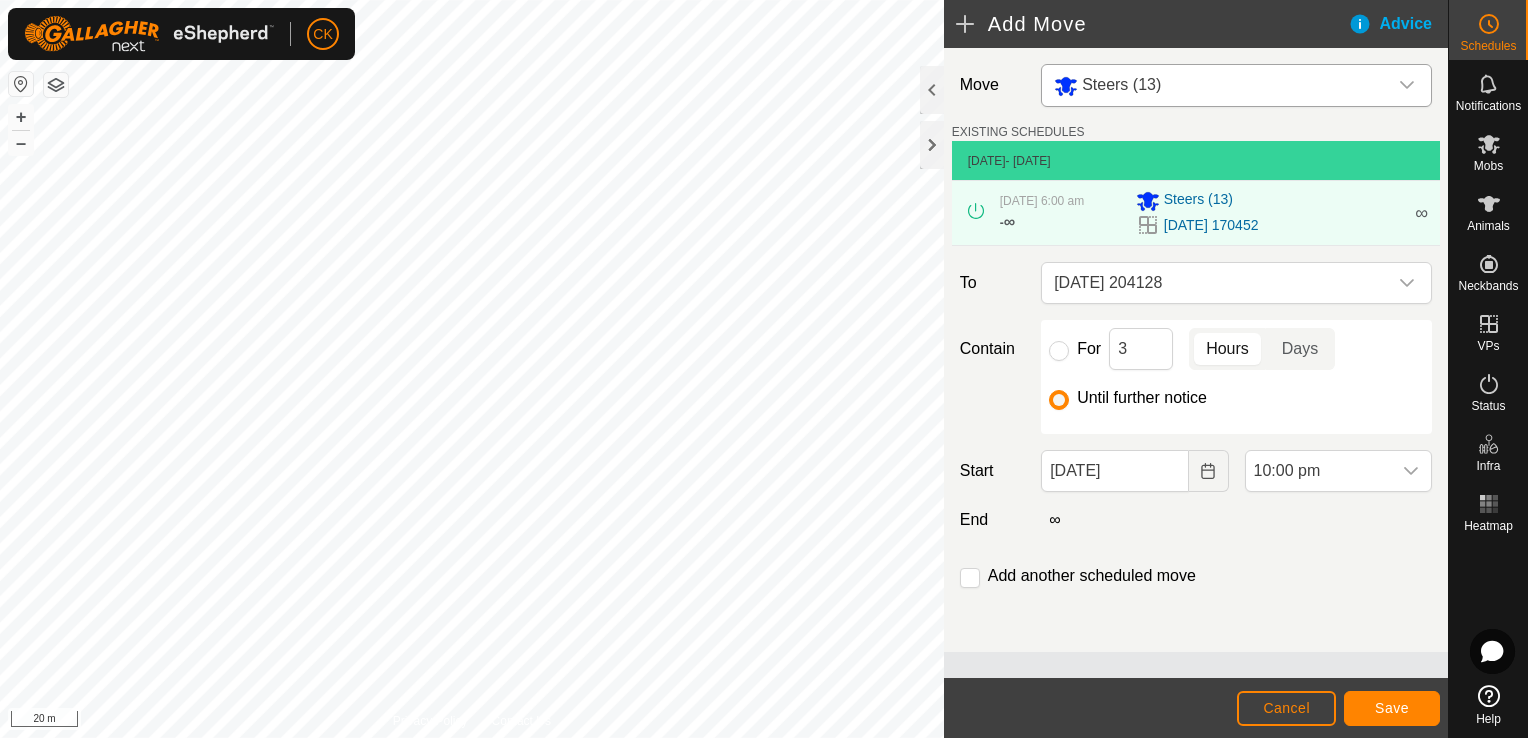 scroll, scrollTop: 1688, scrollLeft: 0, axis: vertical 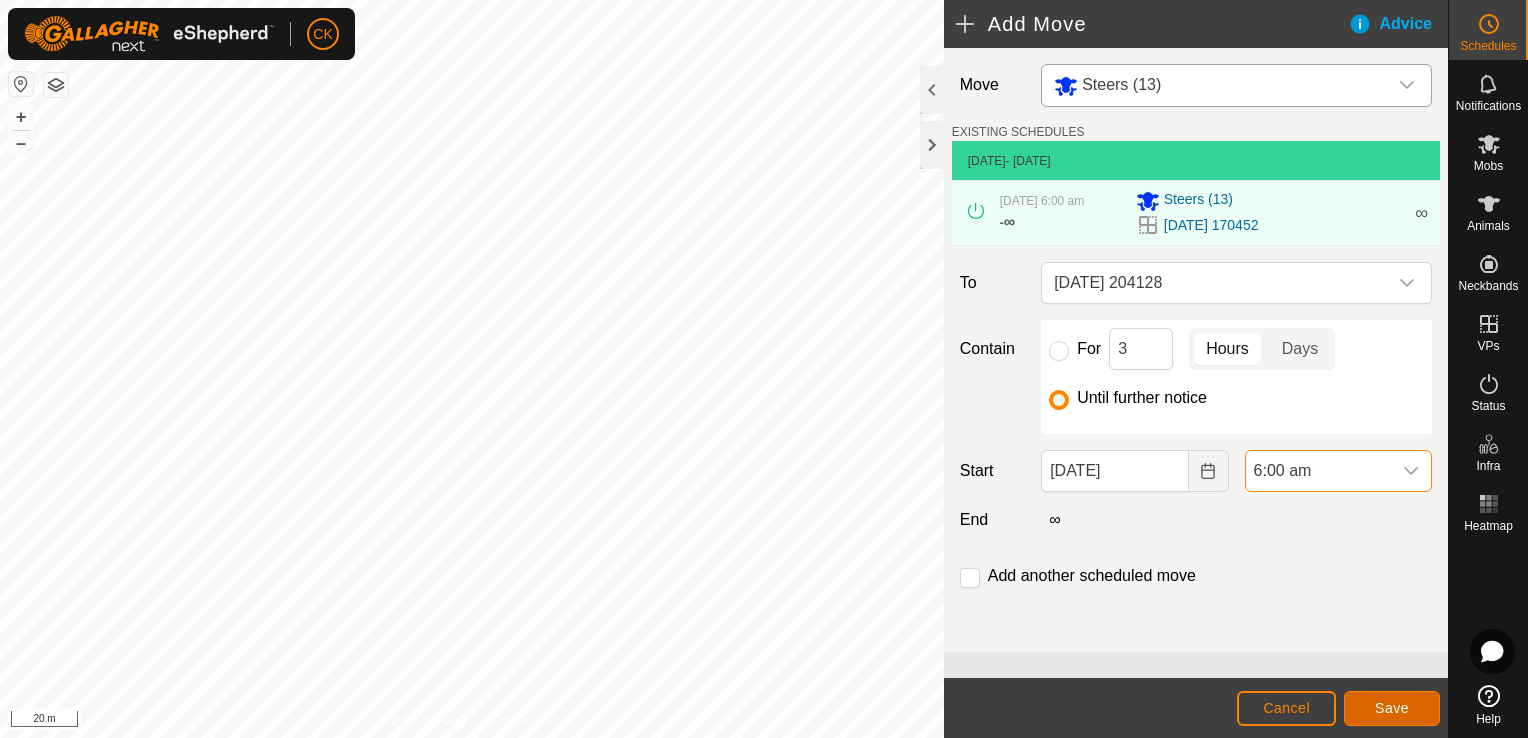 click on "Save" 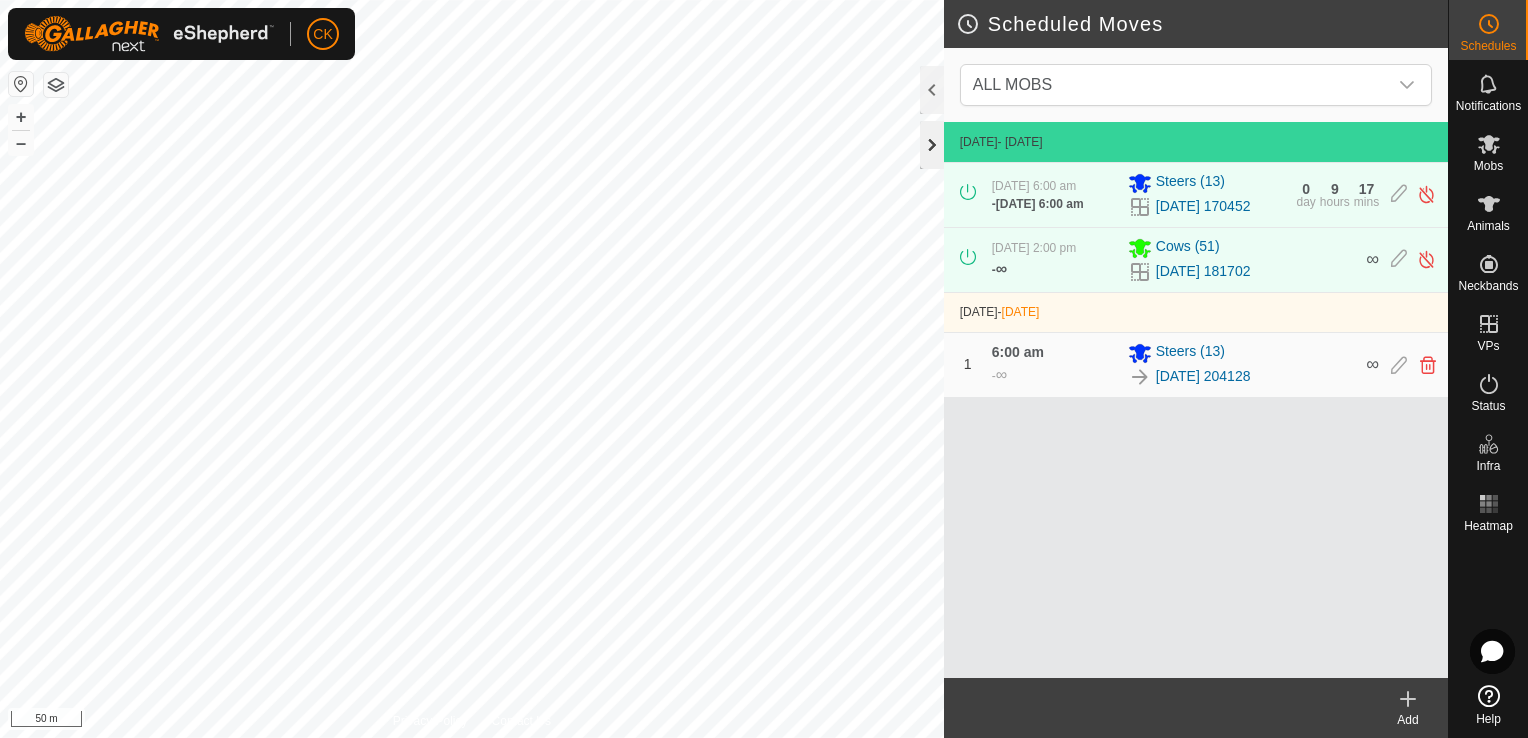 click 